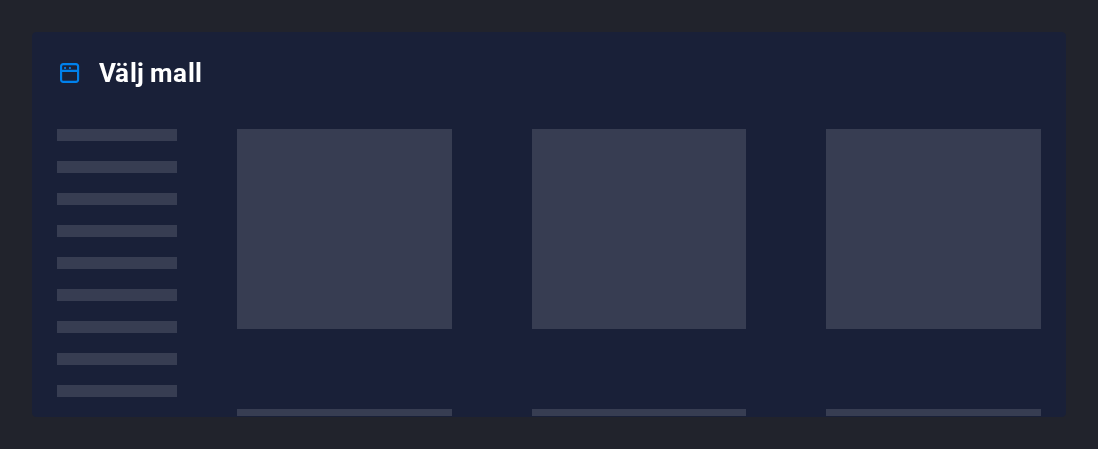 scroll, scrollTop: 0, scrollLeft: 0, axis: both 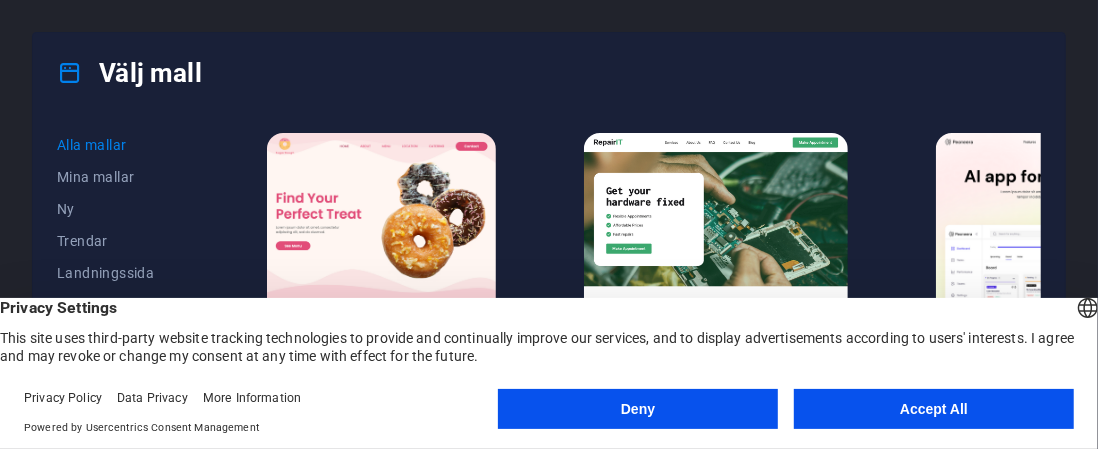click on "Accept All" at bounding box center (934, 409) 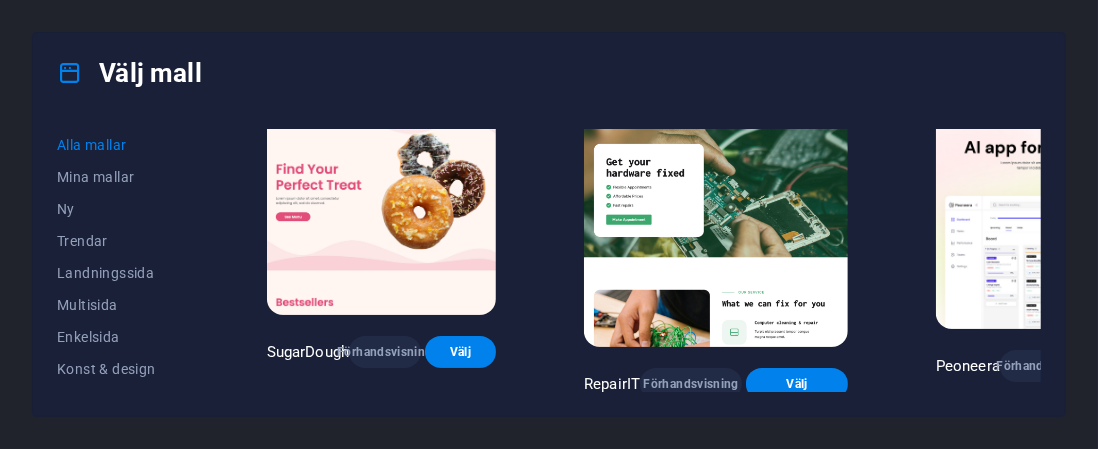 scroll, scrollTop: 0, scrollLeft: 0, axis: both 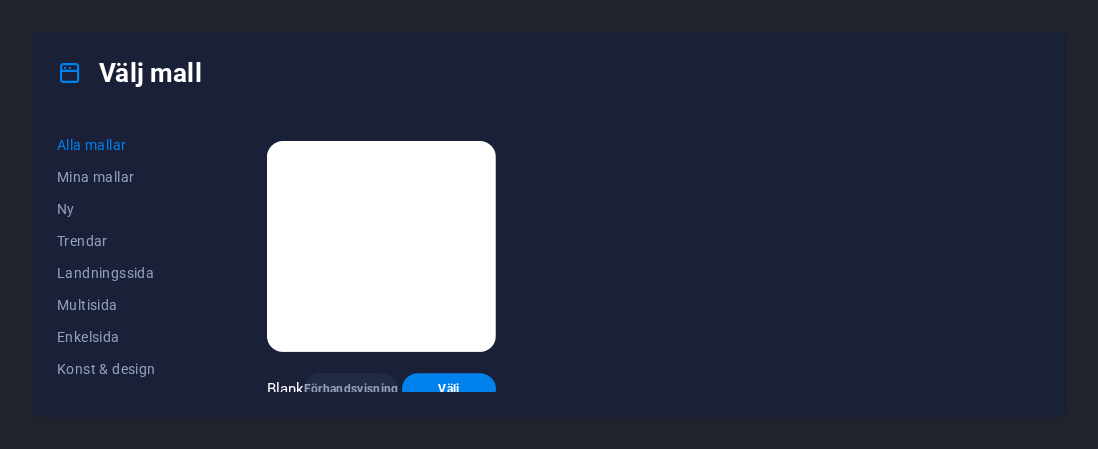 click at bounding box center (382, 246) 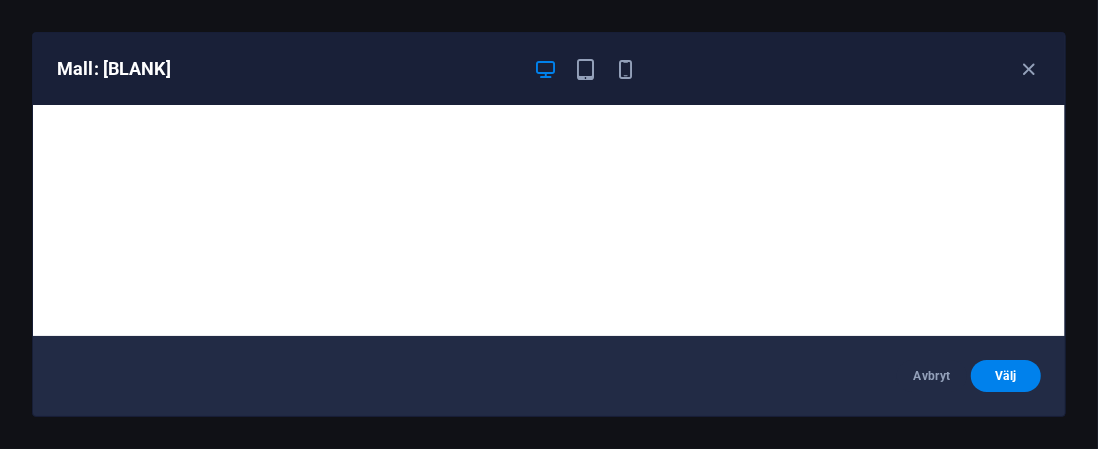 scroll, scrollTop: 5, scrollLeft: 0, axis: vertical 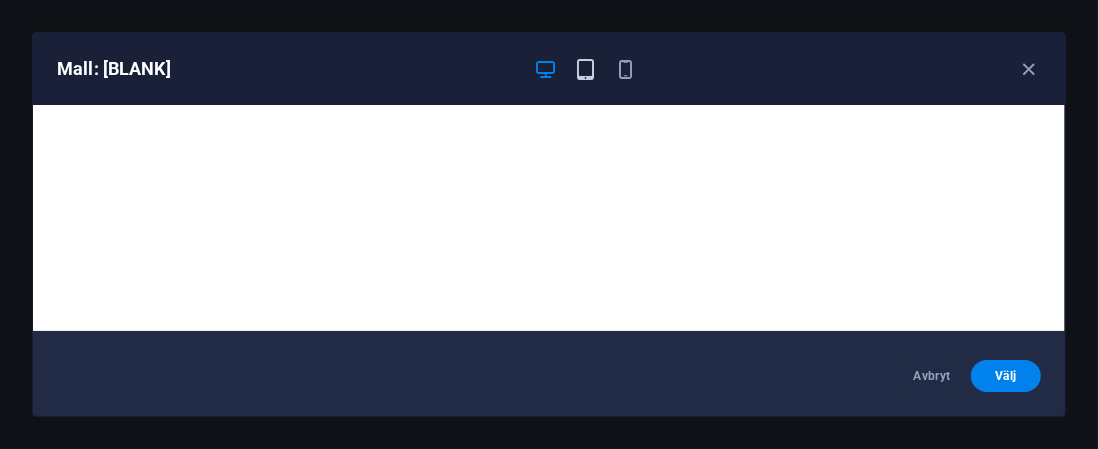 click at bounding box center (585, 69) 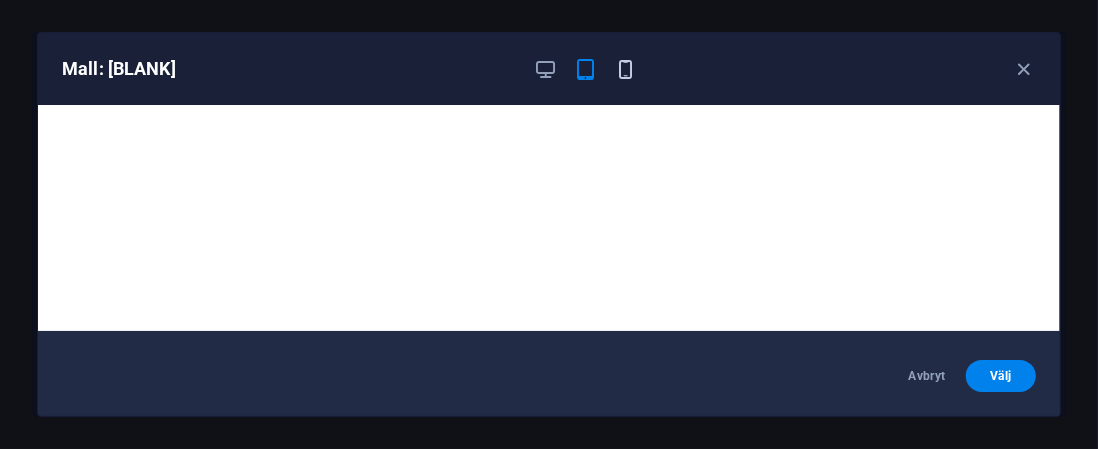 click at bounding box center [626, 69] 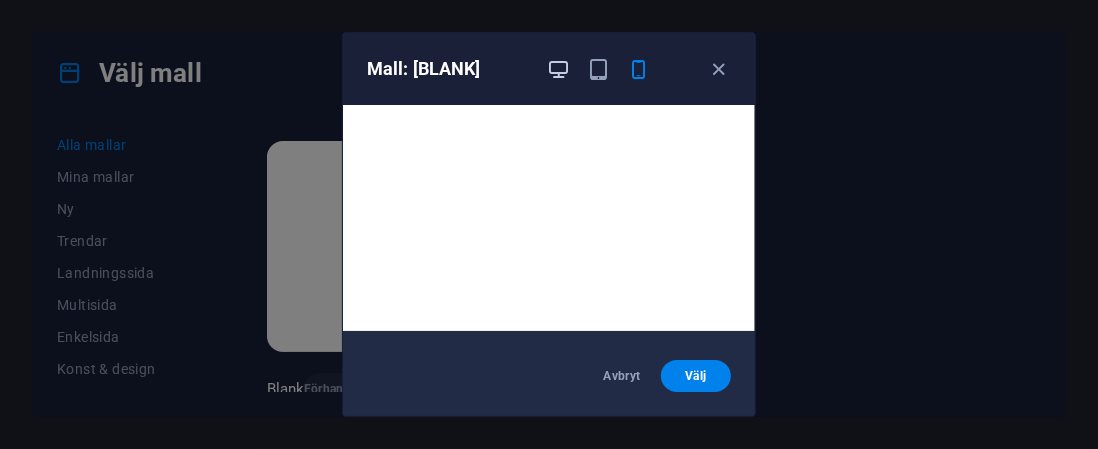 click at bounding box center [558, 69] 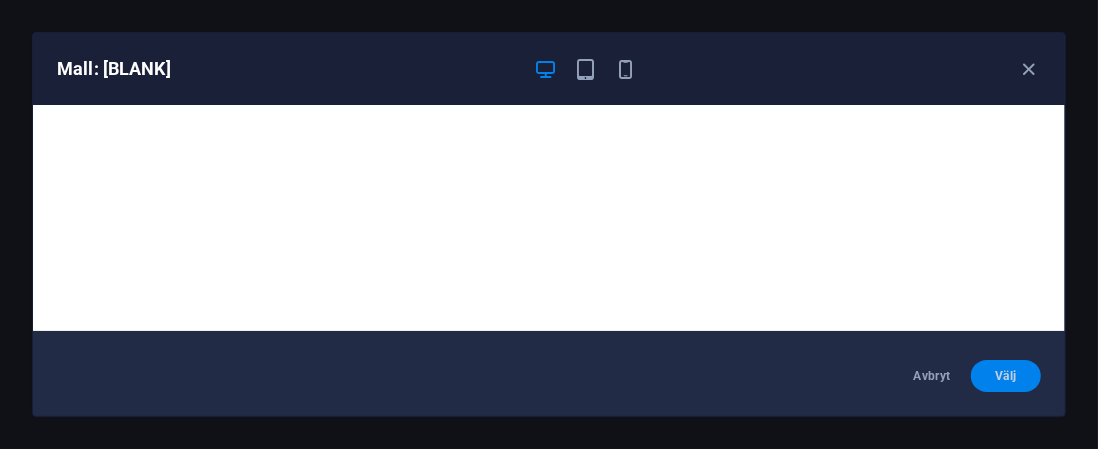 click on "Välj" at bounding box center (1006, 376) 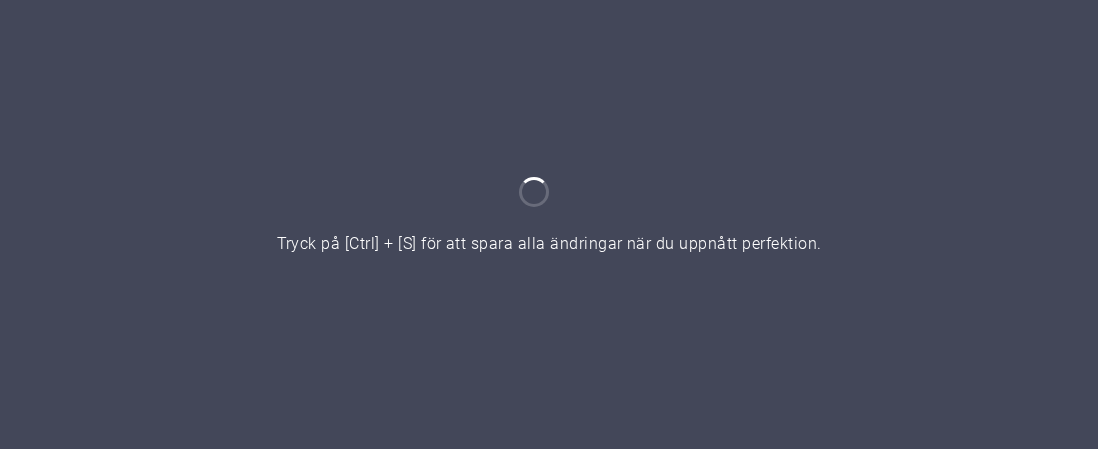 scroll, scrollTop: 0, scrollLeft: 0, axis: both 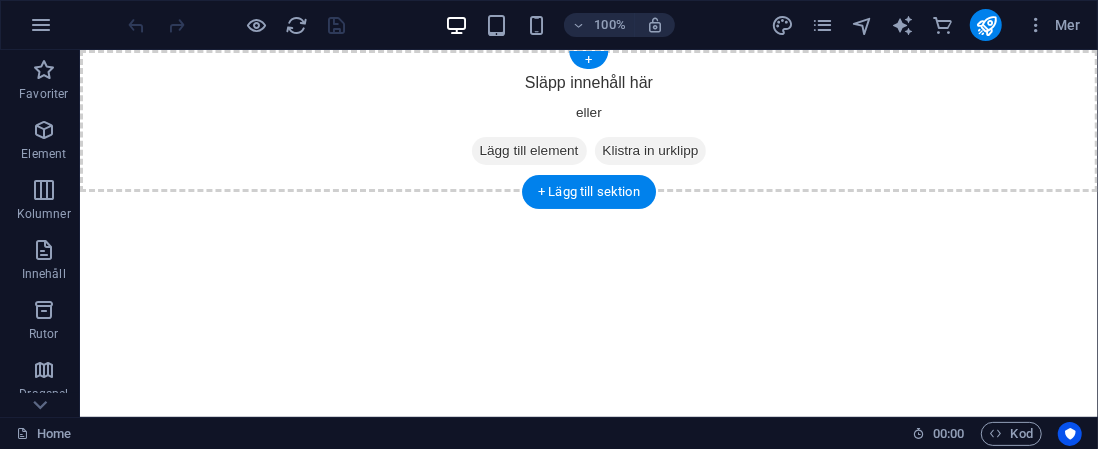 click on "Lägg till element" at bounding box center (528, 150) 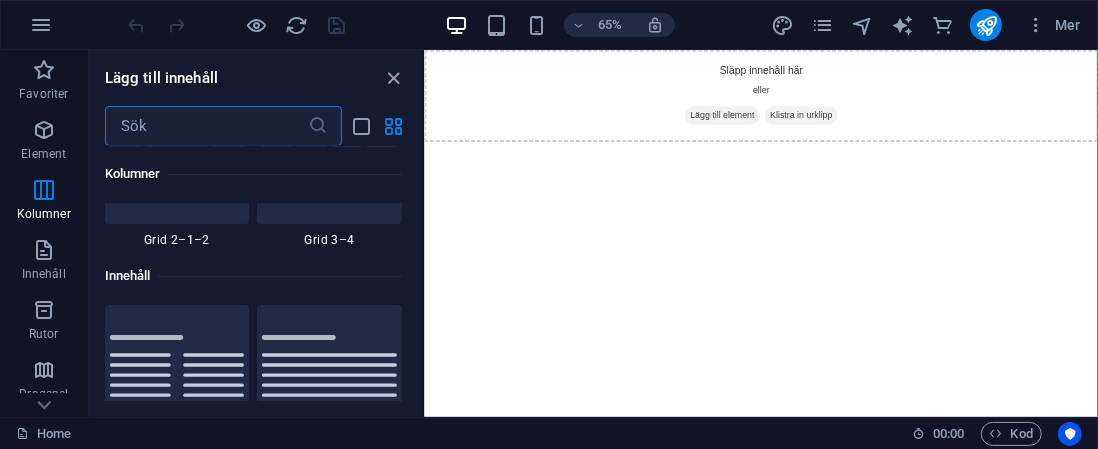 scroll, scrollTop: 3400, scrollLeft: 0, axis: vertical 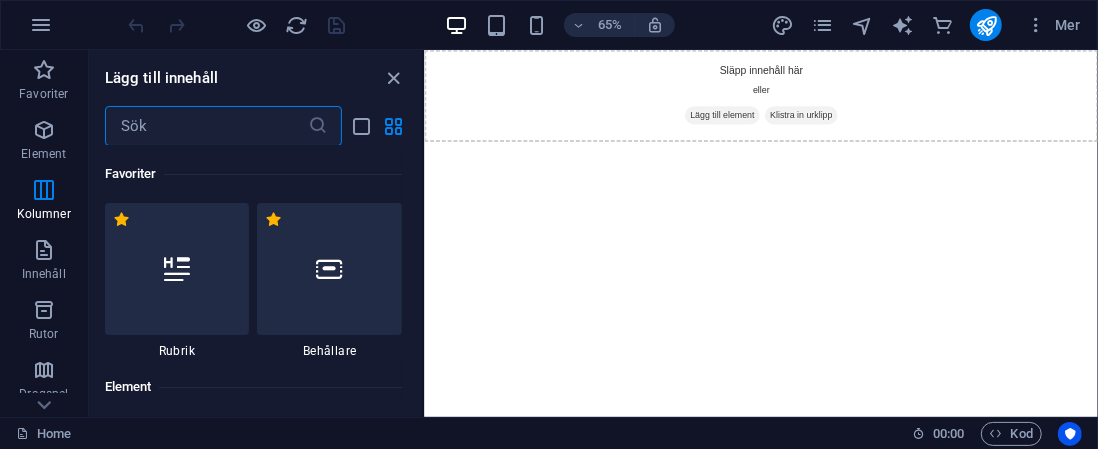 drag, startPoint x: 421, startPoint y: 192, endPoint x: 4, endPoint y: 107, distance: 425.5749 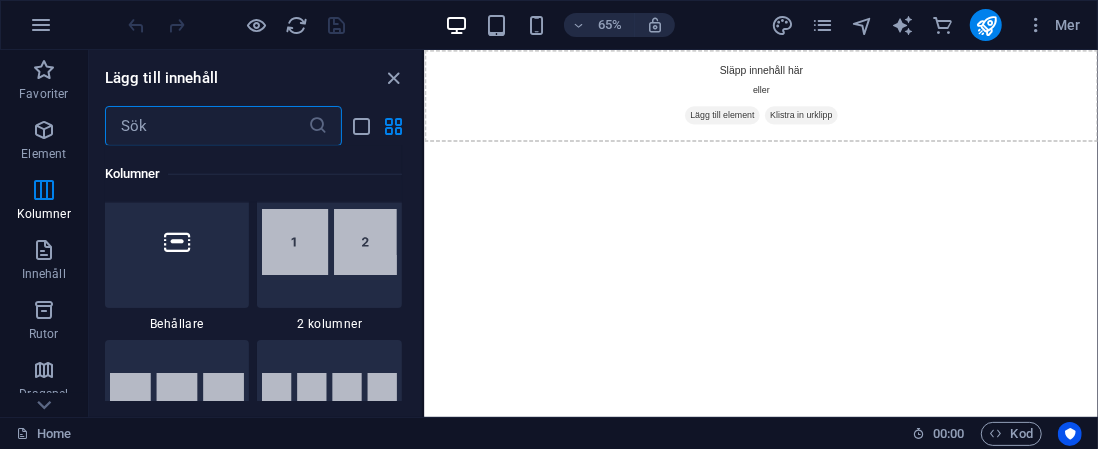 scroll, scrollTop: 1000, scrollLeft: 0, axis: vertical 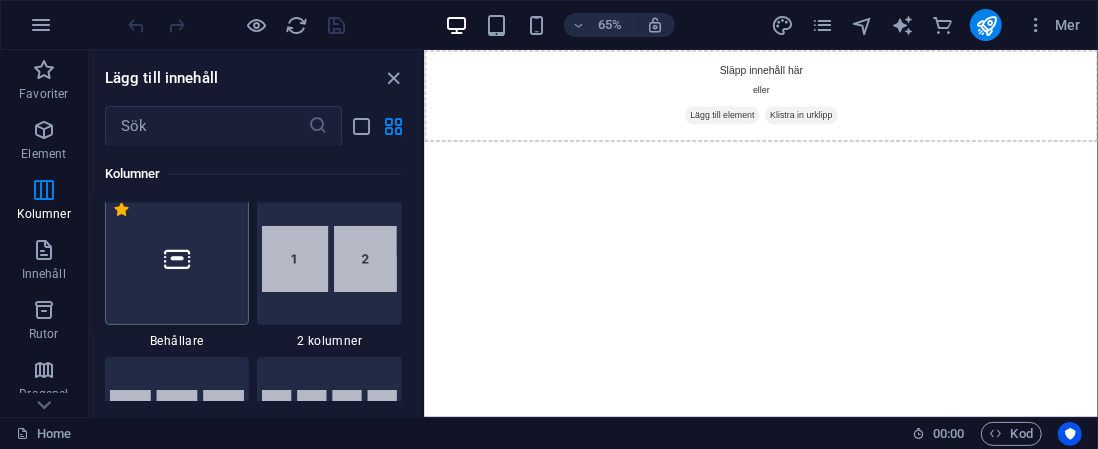 click at bounding box center [177, 259] 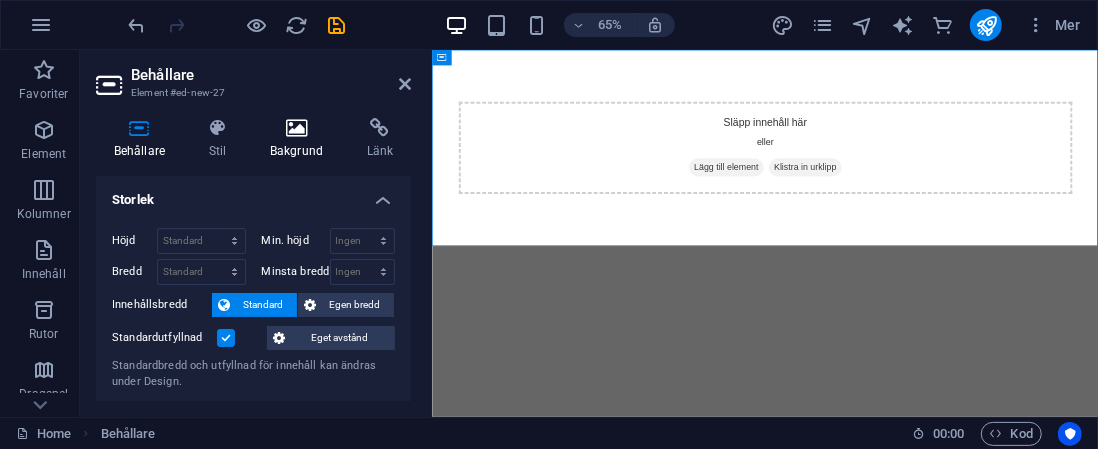 click at bounding box center (296, 128) 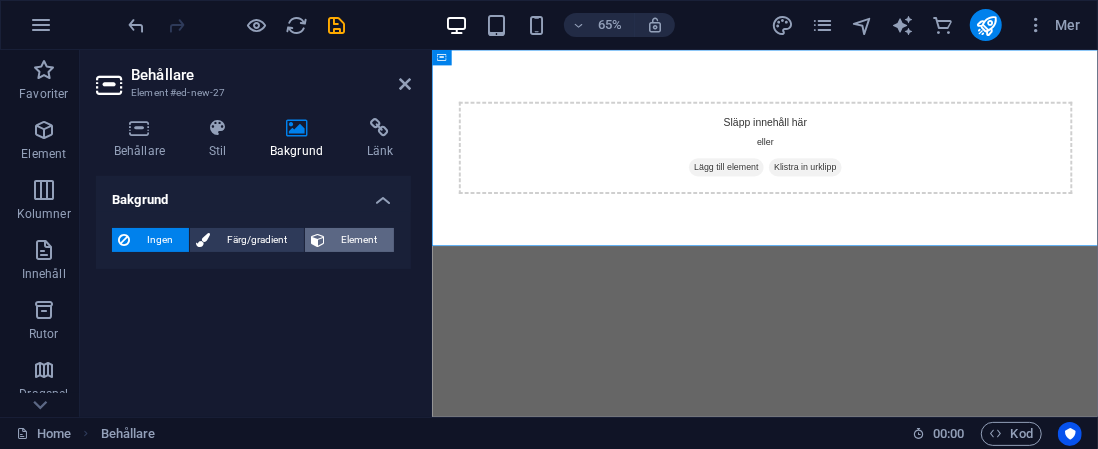 click on "Element" at bounding box center (359, 240) 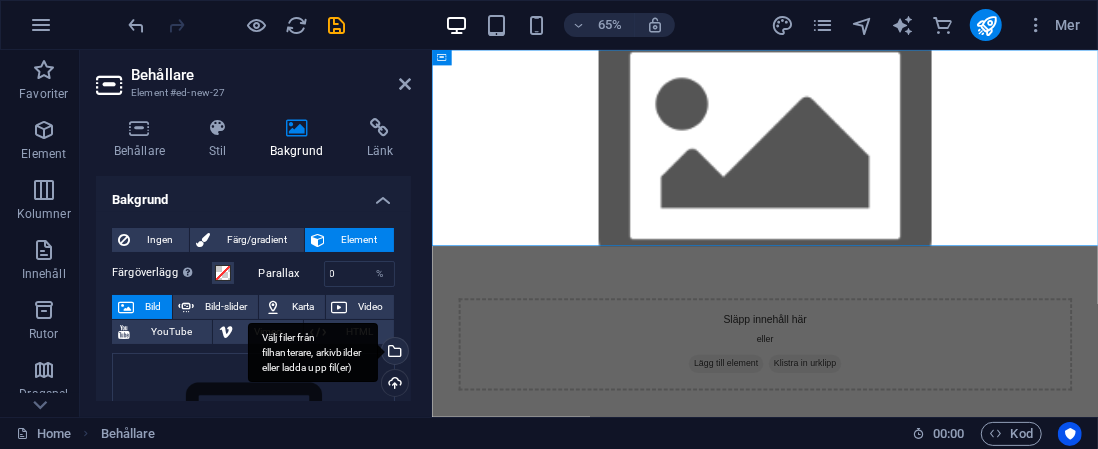 click on "Välj filer från filhanterare, arkivbilder eller ladda upp fil(er)" at bounding box center [393, 353] 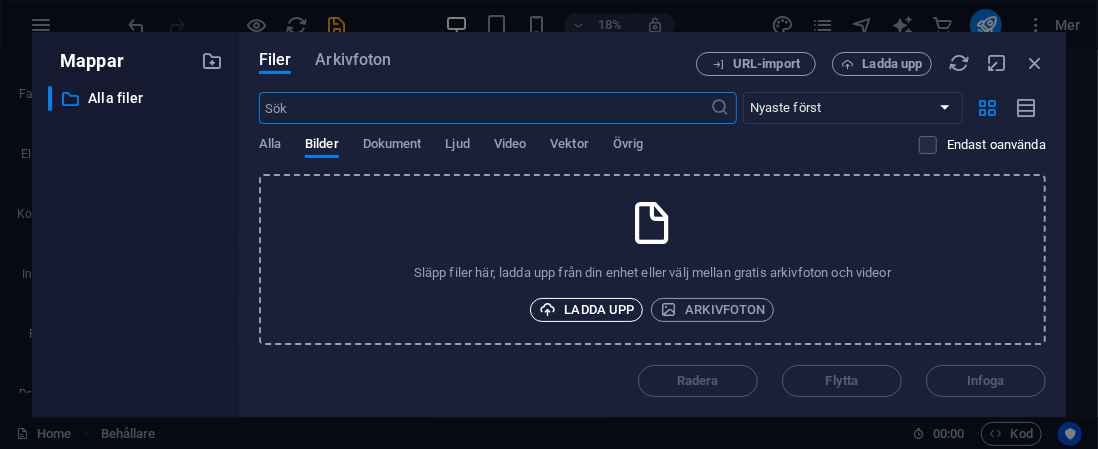 click on "Ladda upp" at bounding box center [586, 310] 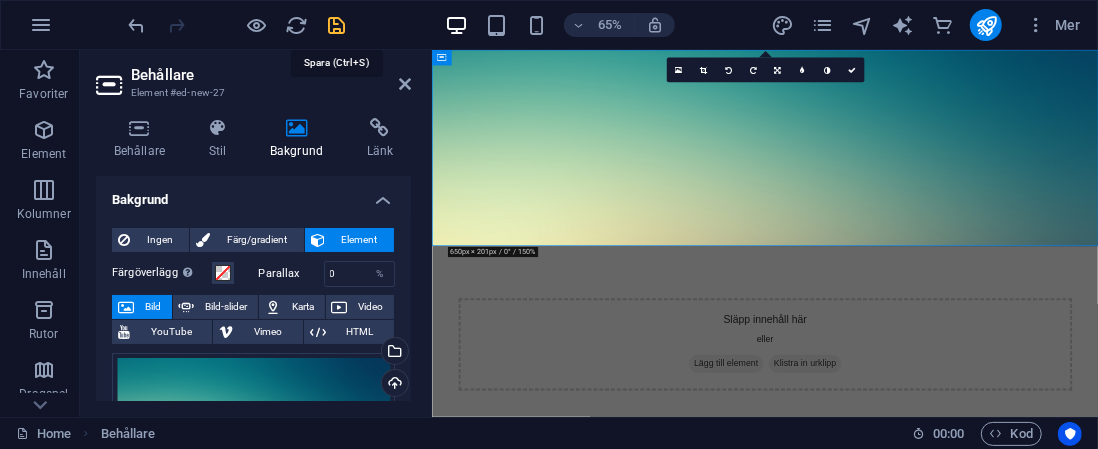 click at bounding box center (337, 25) 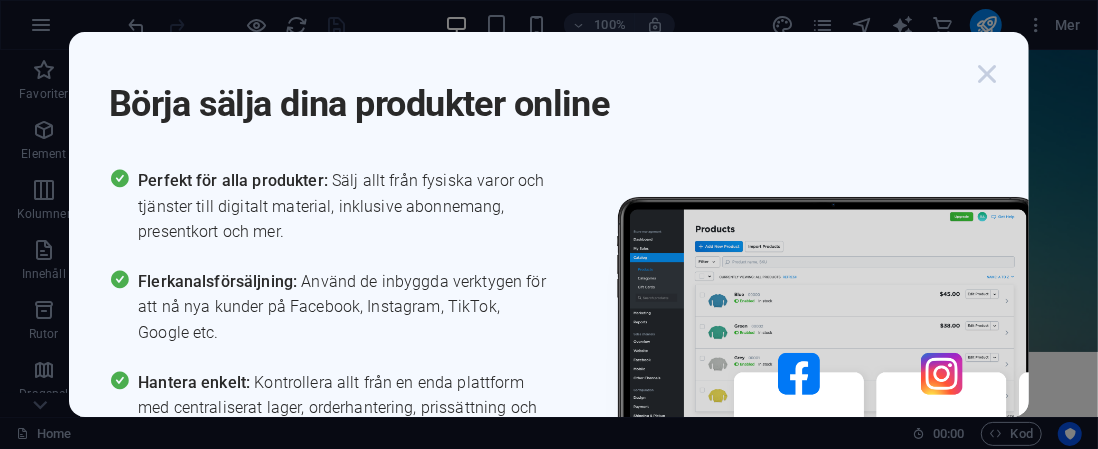 click at bounding box center [987, 74] 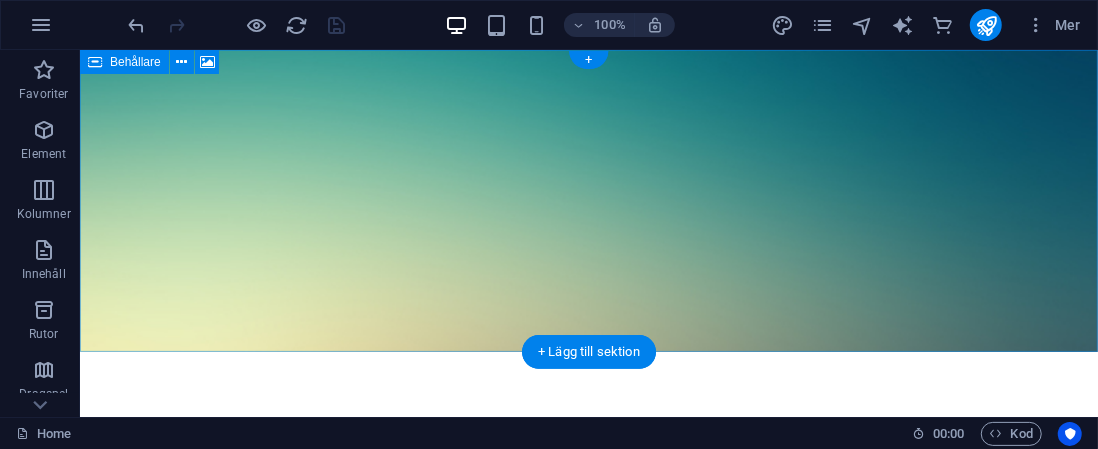 click on "Lägg till element" at bounding box center [528, 532] 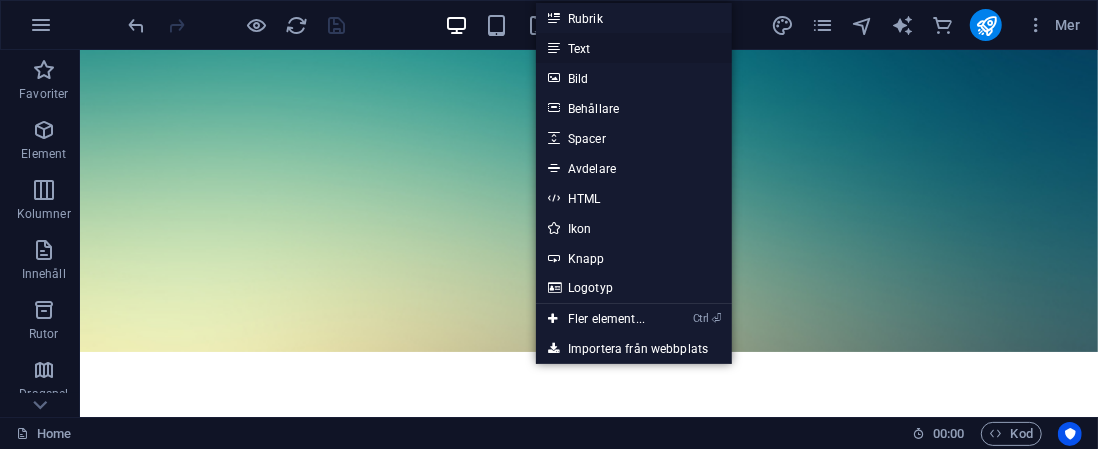 click on "Text" at bounding box center (634, 48) 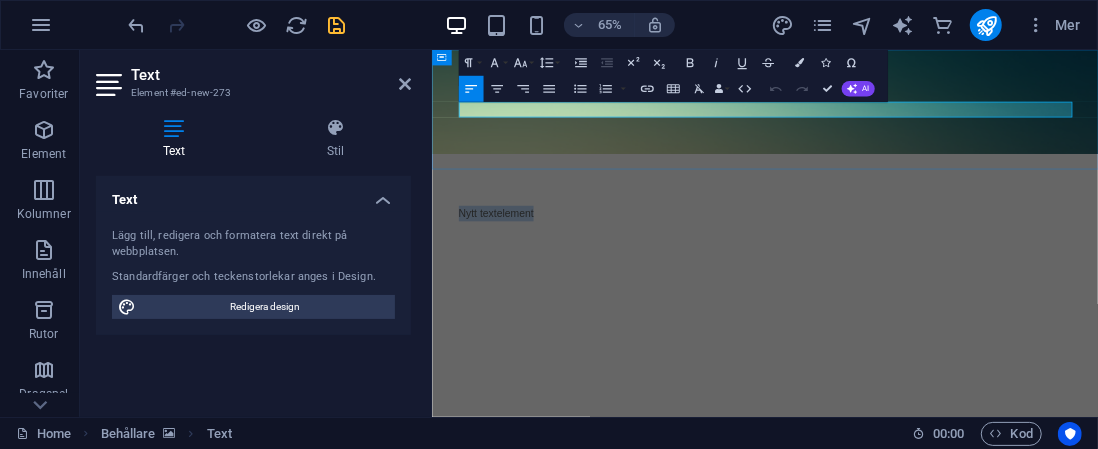 click on "Nytt textelement" at bounding box center [944, 302] 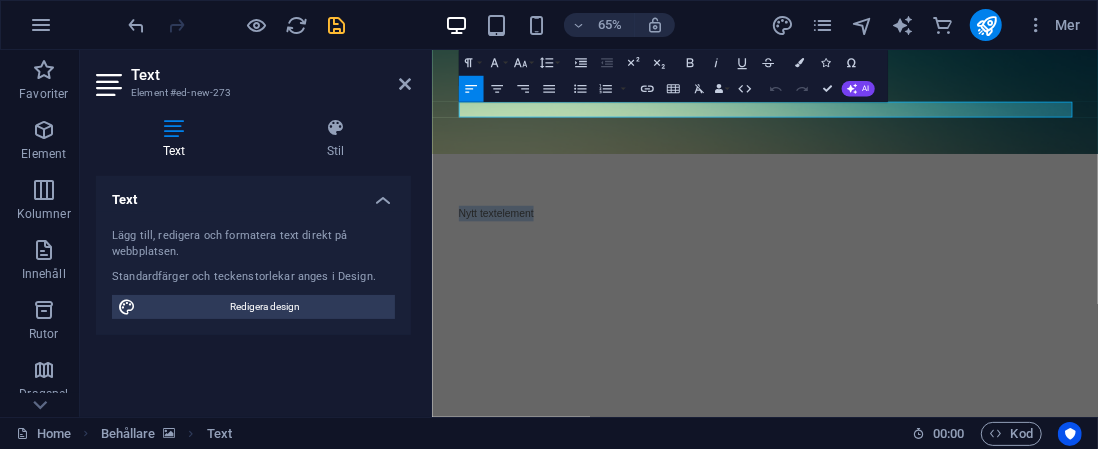 drag, startPoint x: 621, startPoint y: 145, endPoint x: 458, endPoint y: 171, distance: 165.0606 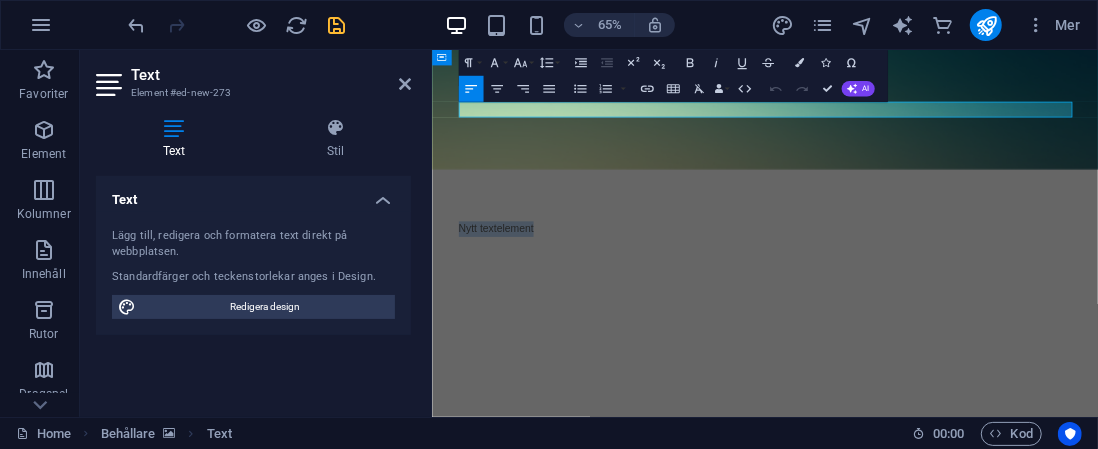 type 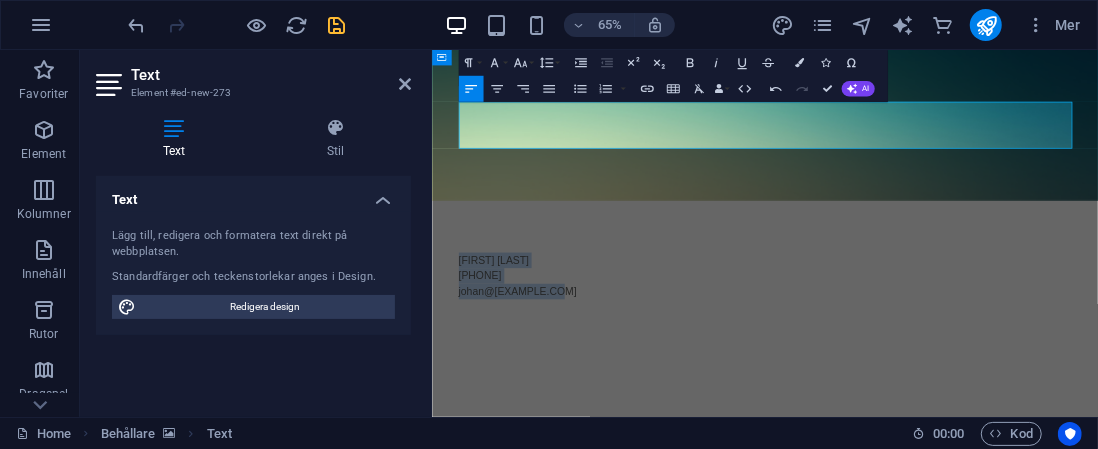 drag, startPoint x: 642, startPoint y: 191, endPoint x: 466, endPoint y: 144, distance: 182.16751 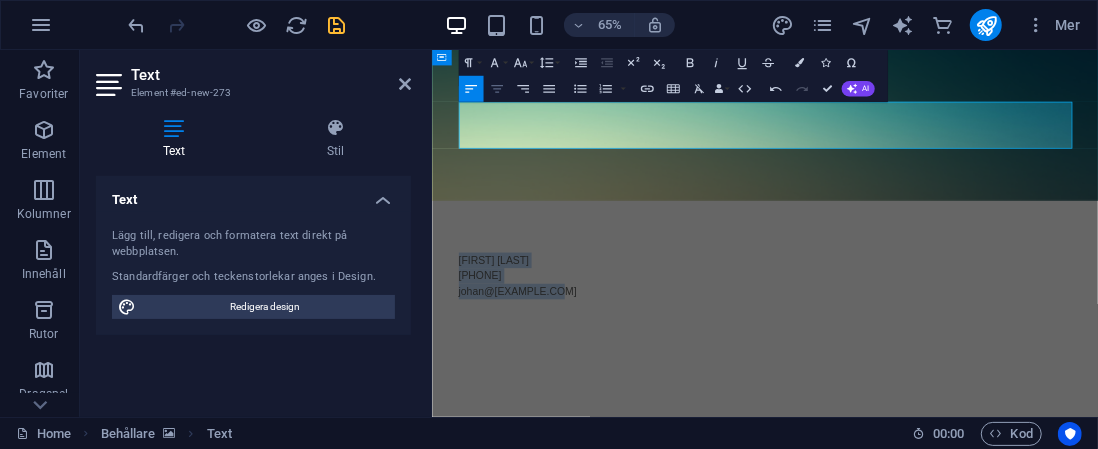 click 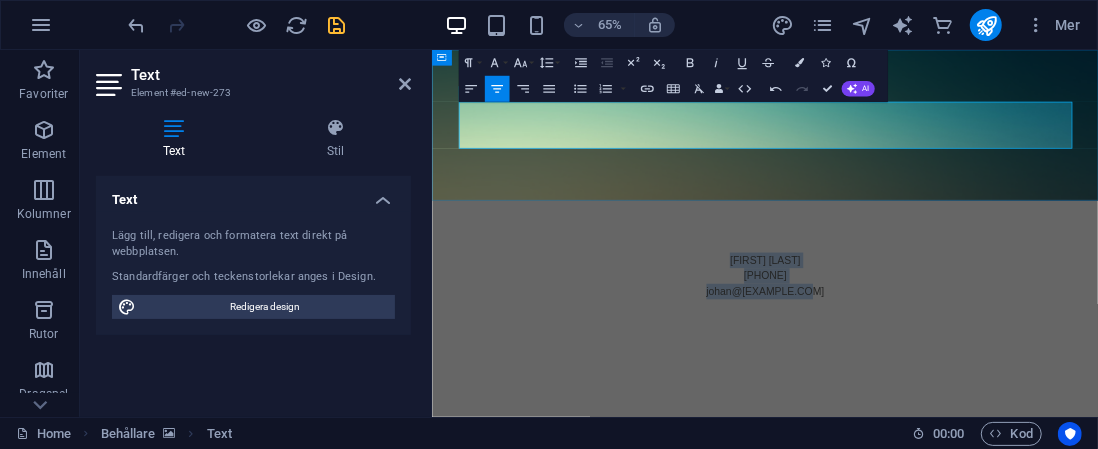 click on "[PHONE]" at bounding box center (944, 398) 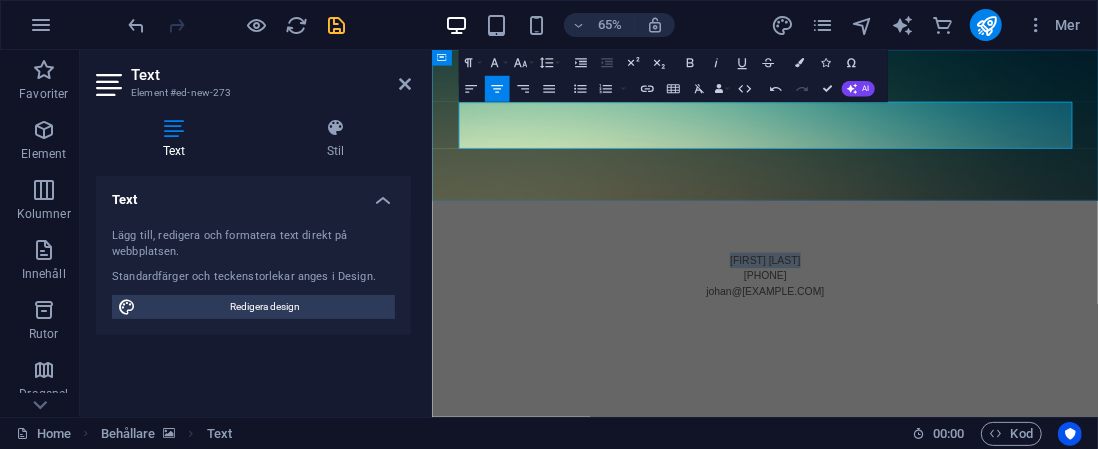 drag, startPoint x: 1005, startPoint y: 142, endPoint x: 882, endPoint y: 140, distance: 123.01626 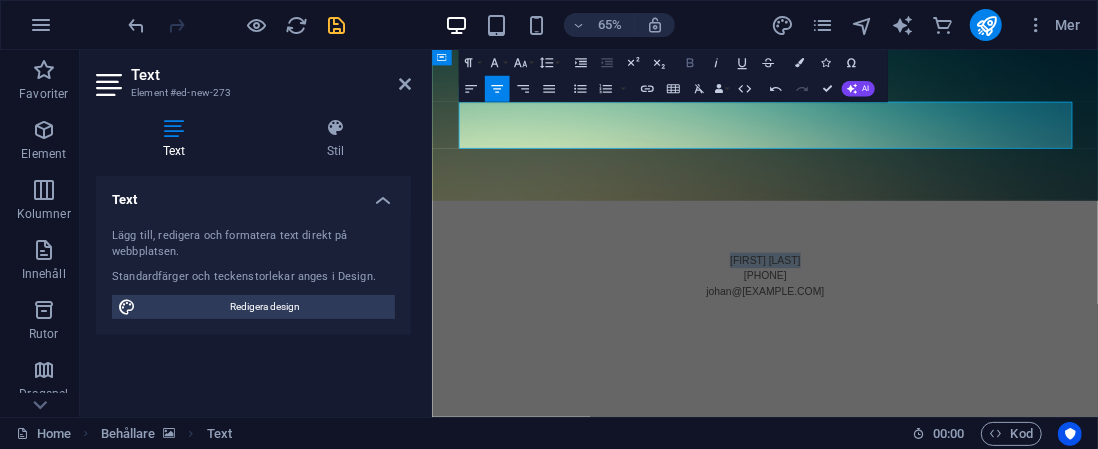 click 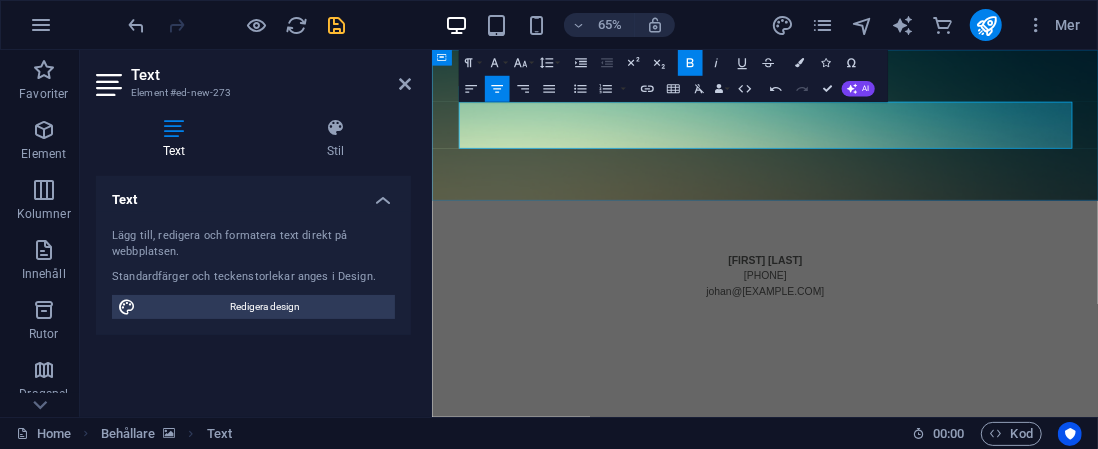 click on "[PHONE]" at bounding box center [944, 398] 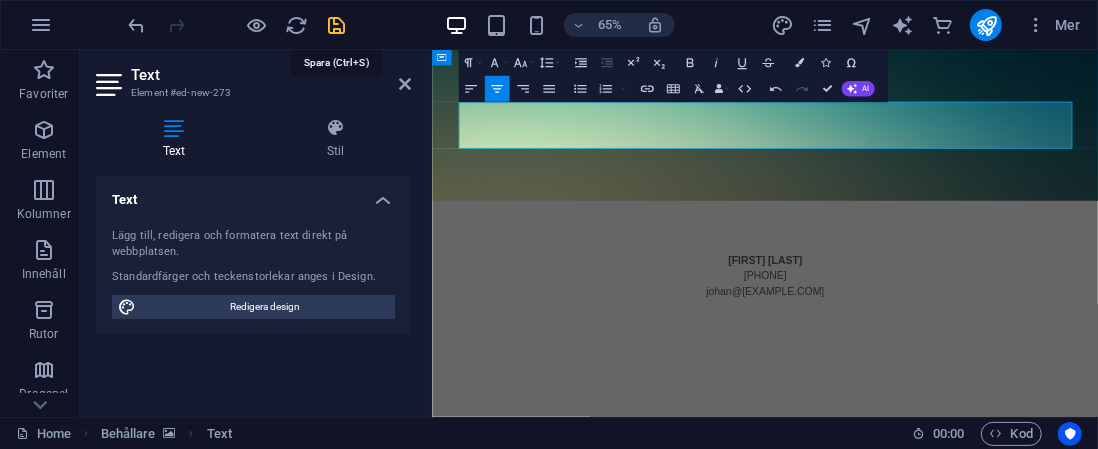 click at bounding box center (337, 25) 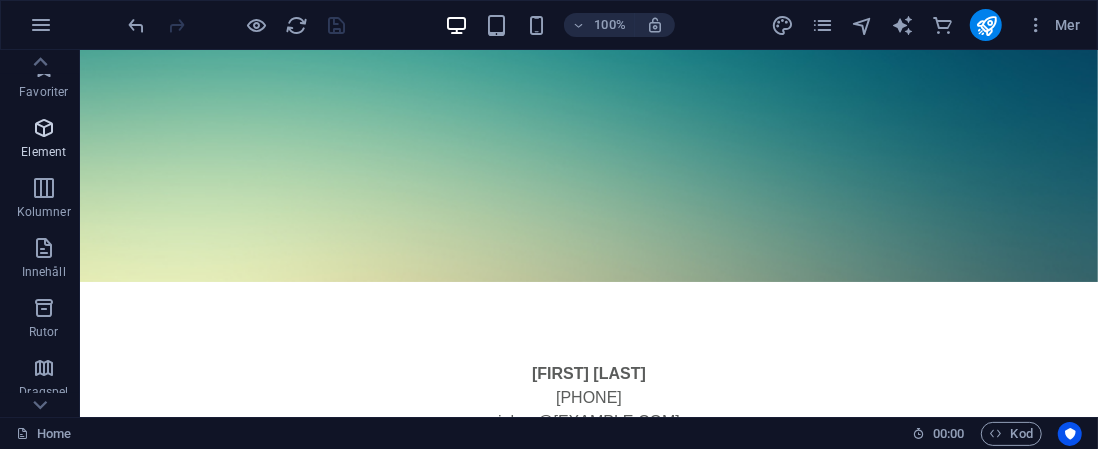 scroll, scrollTop: 0, scrollLeft: 0, axis: both 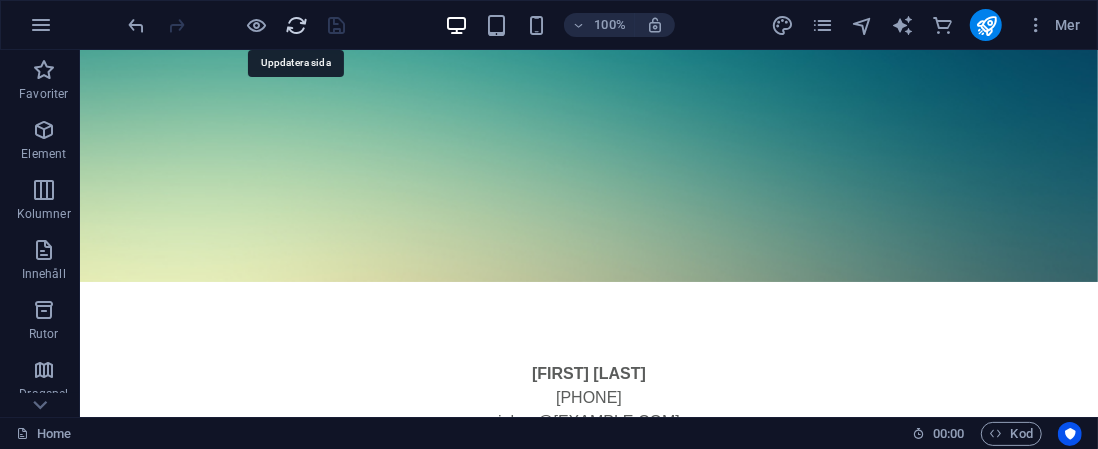 click at bounding box center [297, 25] 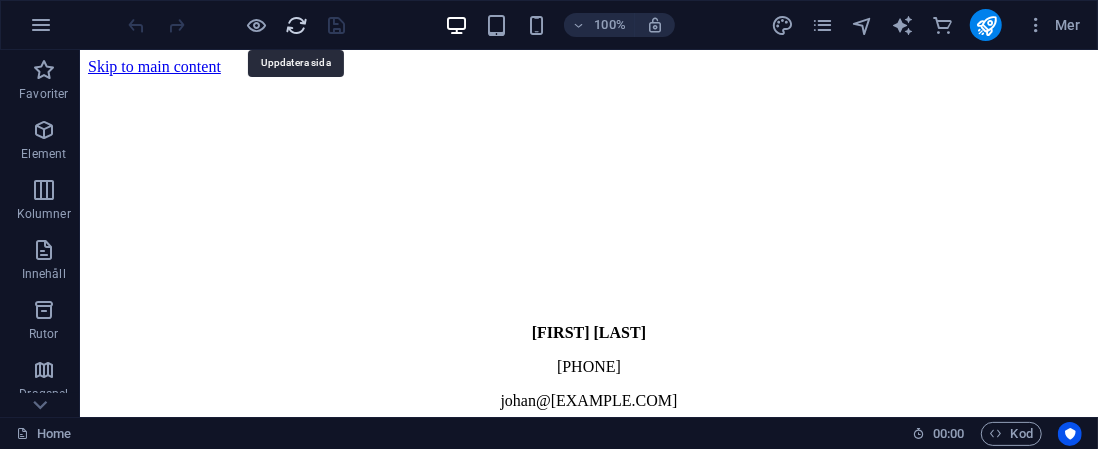 scroll, scrollTop: 0, scrollLeft: 0, axis: both 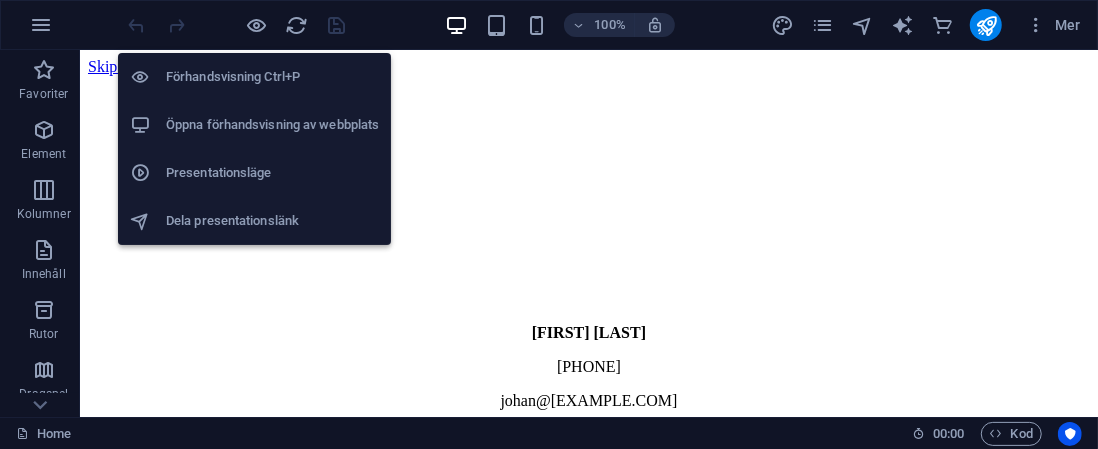 click on "Förhandsvisning Ctrl+P" at bounding box center [272, 77] 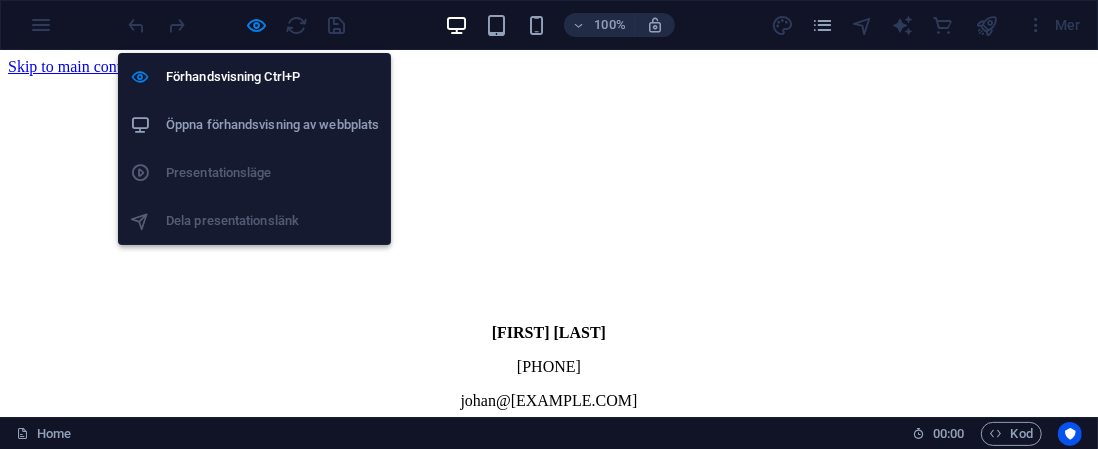 click on "Öppna förhandsvisning av webbplats" at bounding box center [272, 125] 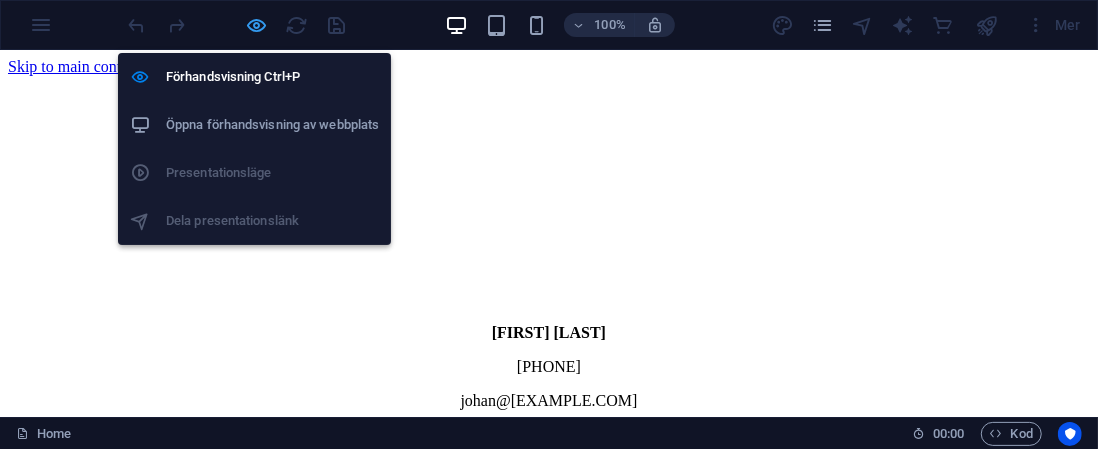 click at bounding box center [257, 25] 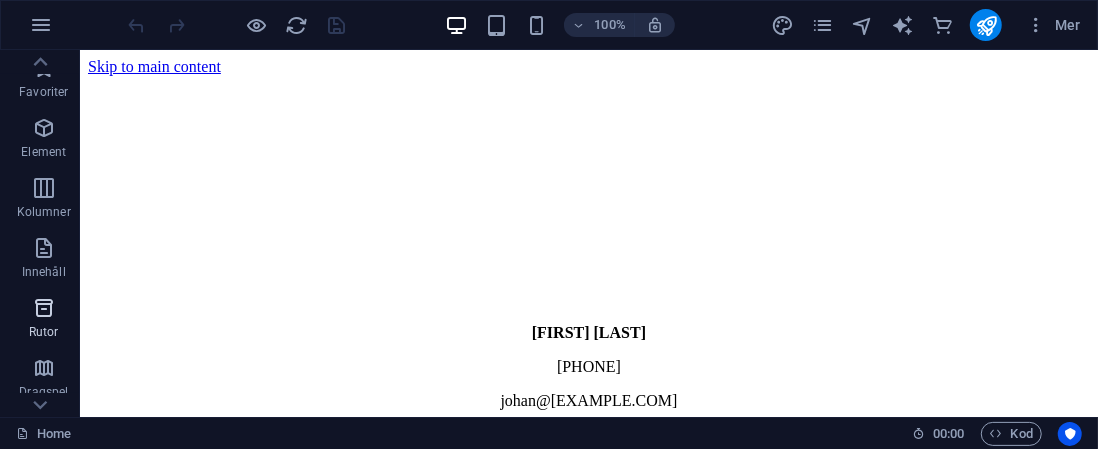 scroll, scrollTop: 0, scrollLeft: 0, axis: both 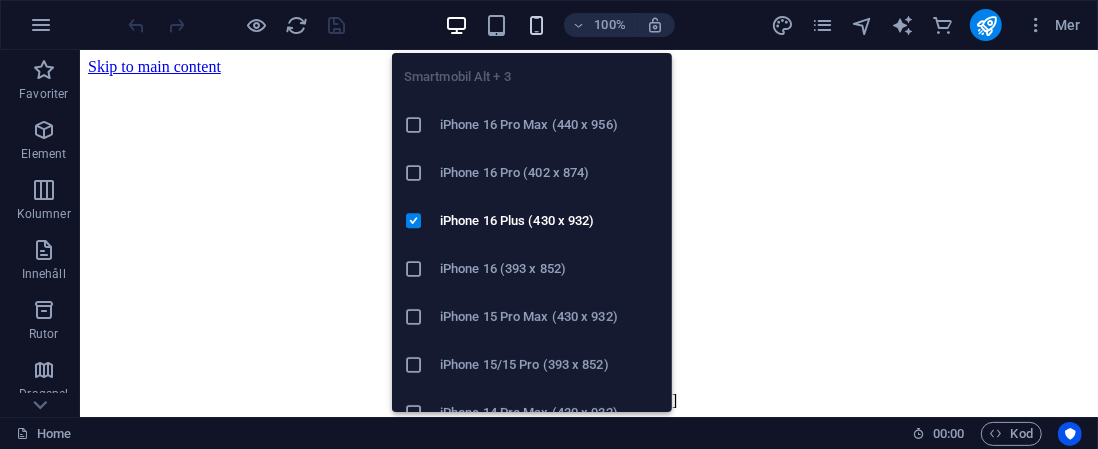 click at bounding box center [536, 25] 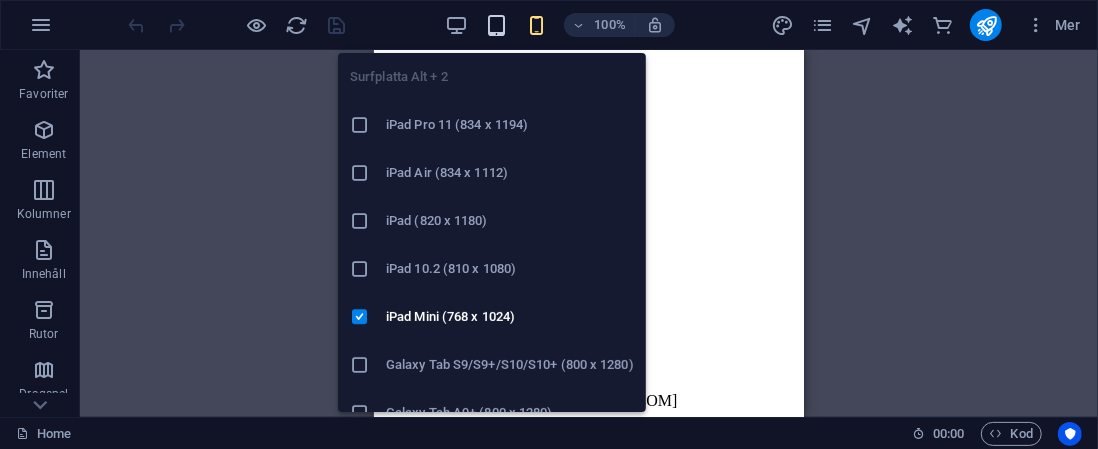 click at bounding box center (496, 25) 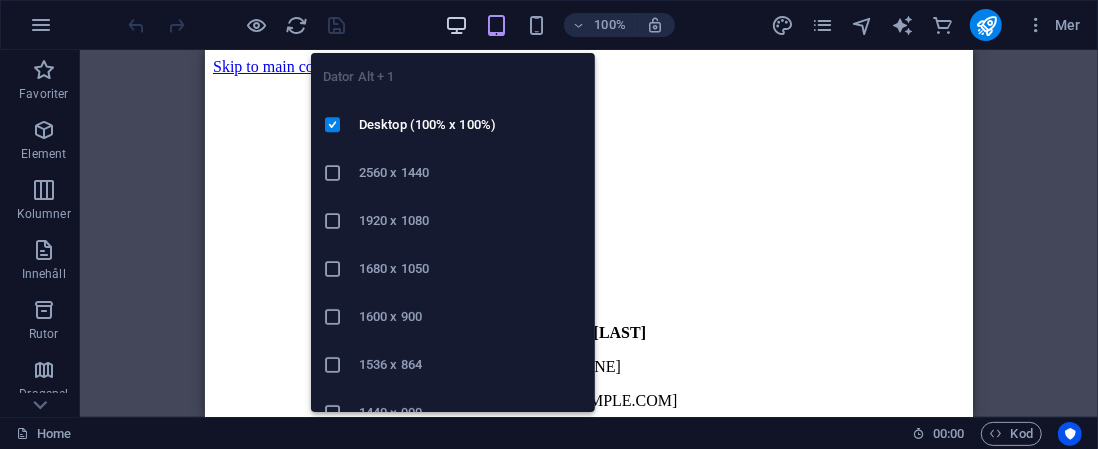 click at bounding box center [456, 25] 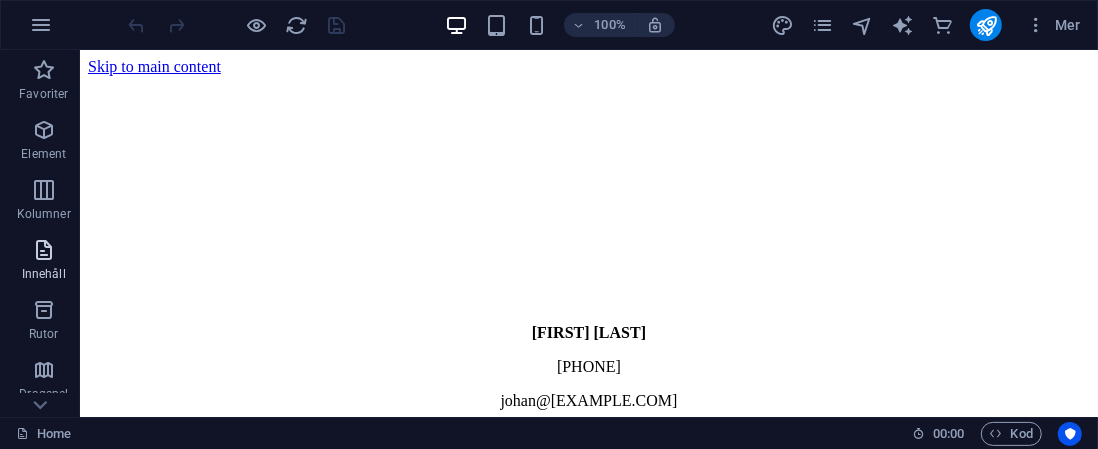 click at bounding box center (44, 250) 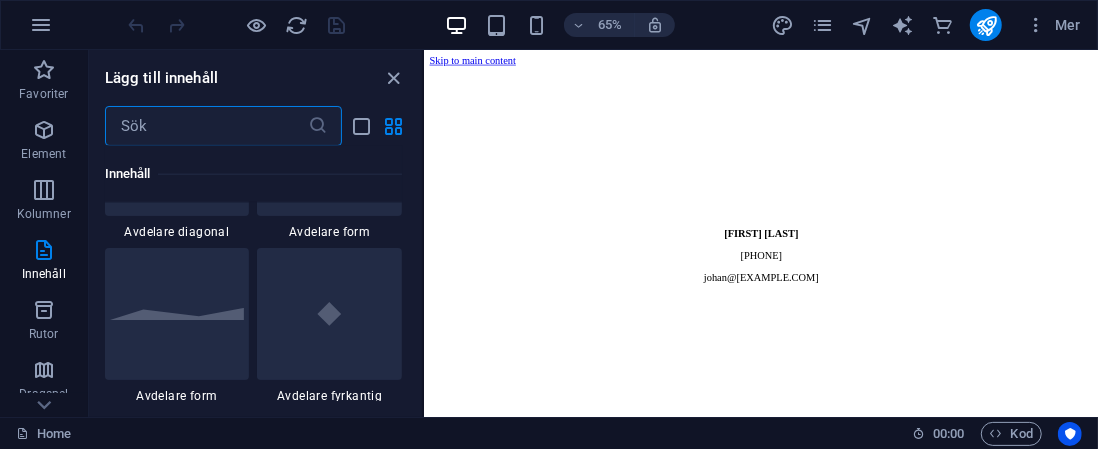 scroll, scrollTop: 4898, scrollLeft: 0, axis: vertical 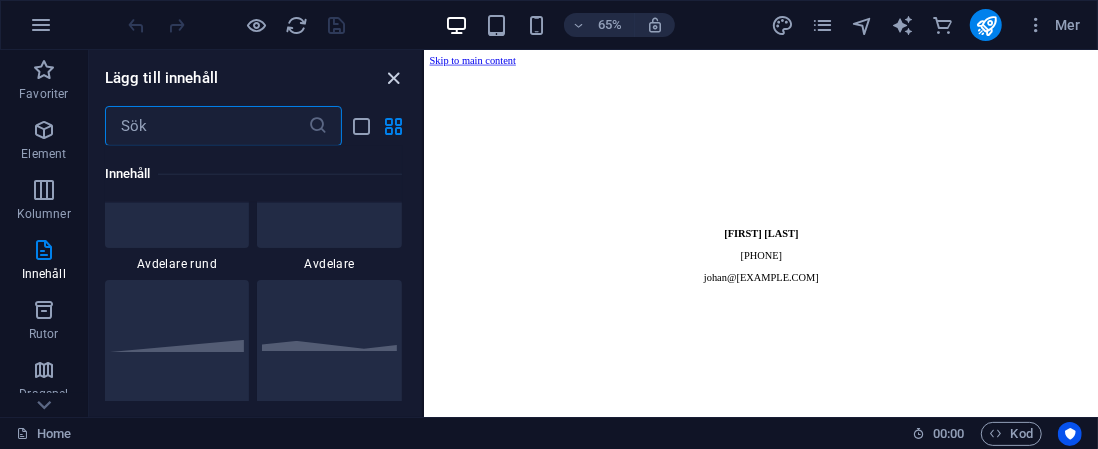 click at bounding box center [394, 78] 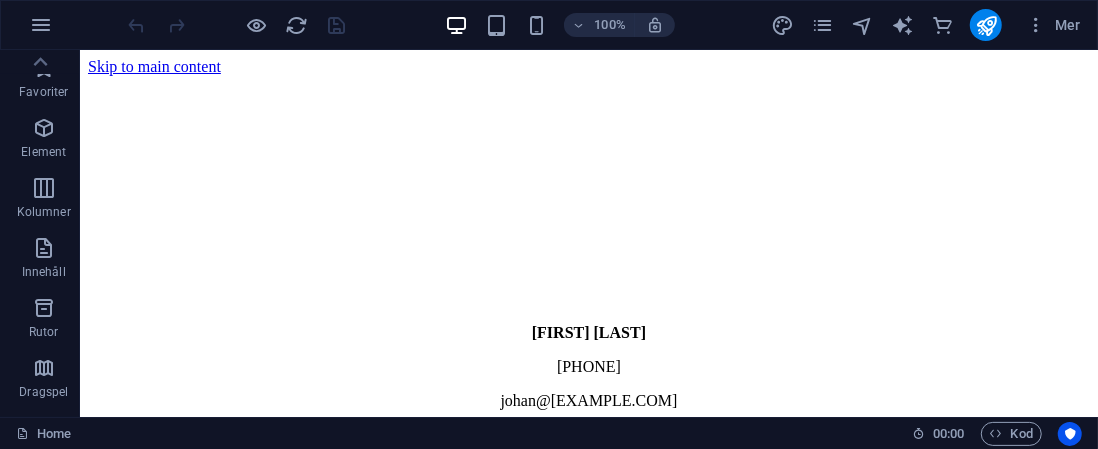 scroll, scrollTop: 0, scrollLeft: 0, axis: both 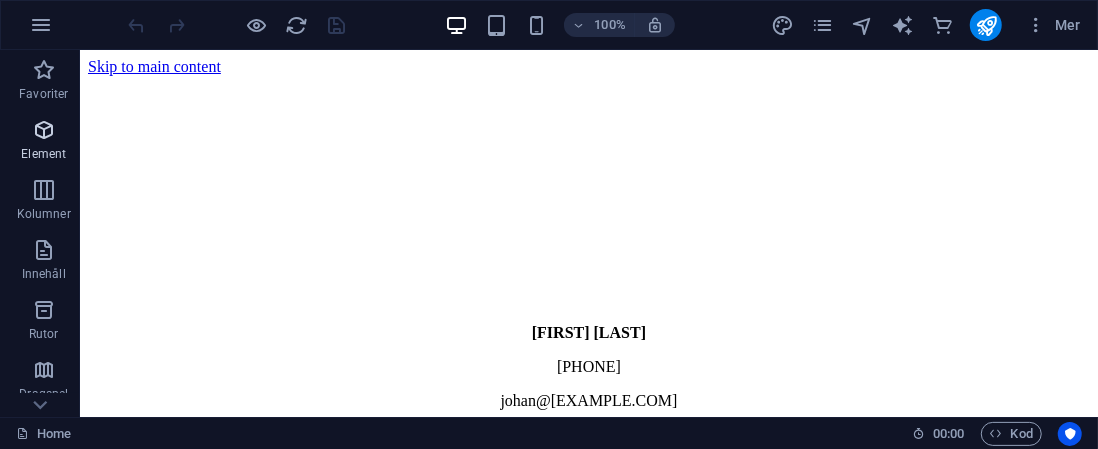 click at bounding box center [44, 130] 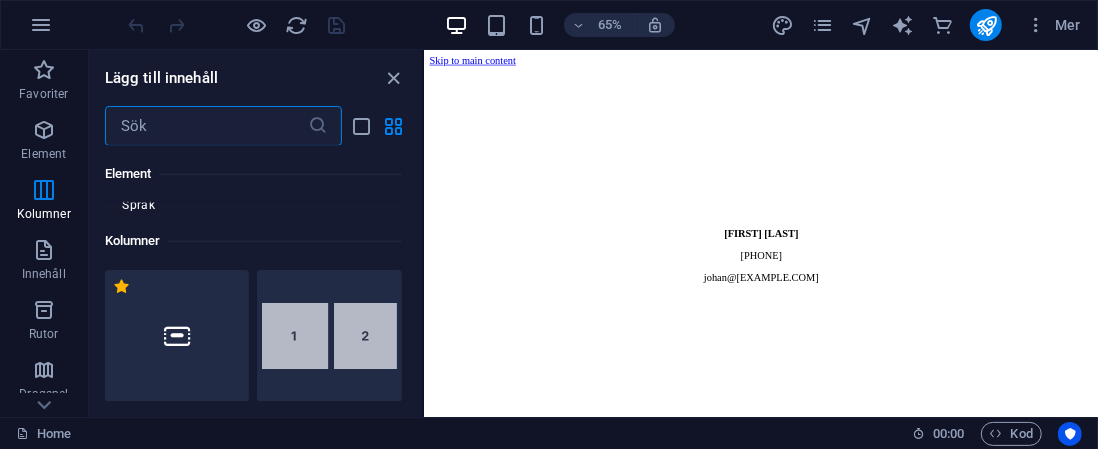scroll, scrollTop: 913, scrollLeft: 0, axis: vertical 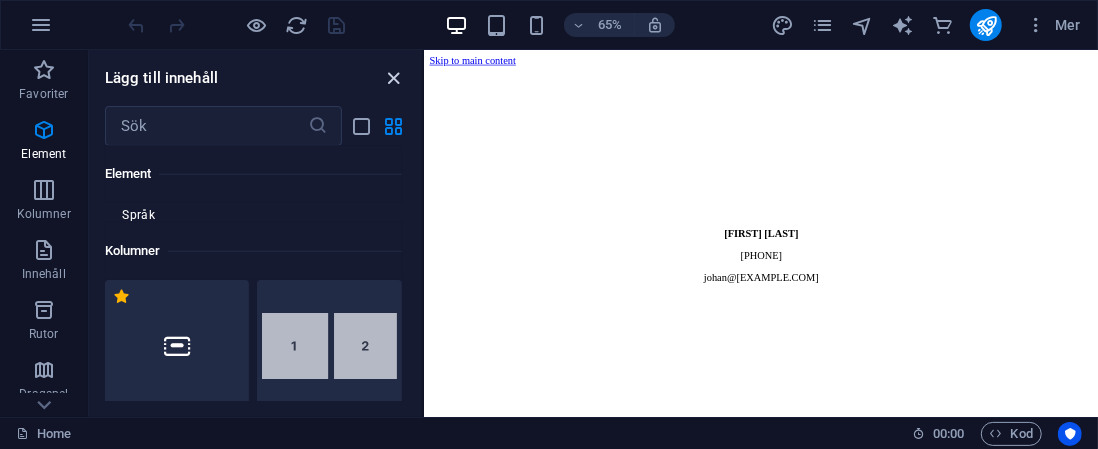 drag, startPoint x: 393, startPoint y: 75, endPoint x: 305, endPoint y: 35, distance: 96.66437 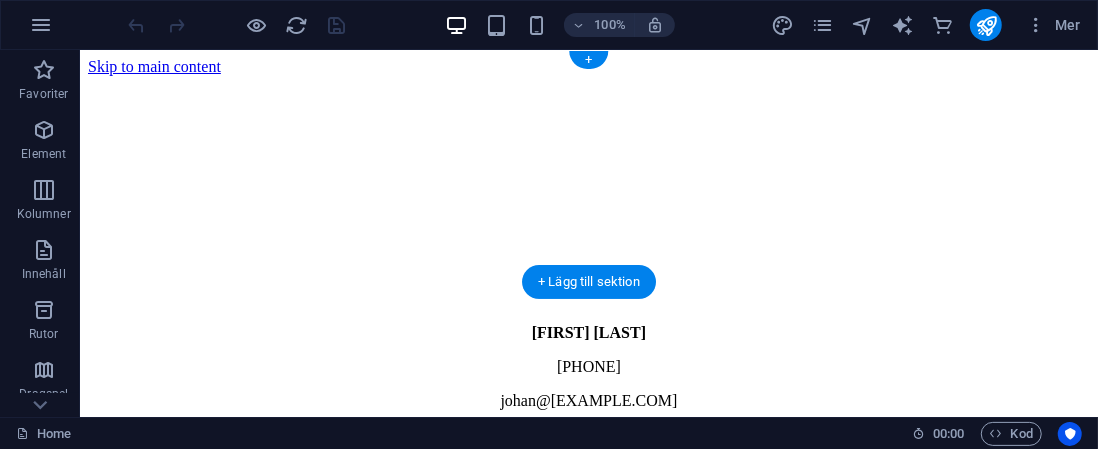 click at bounding box center [588, 75] 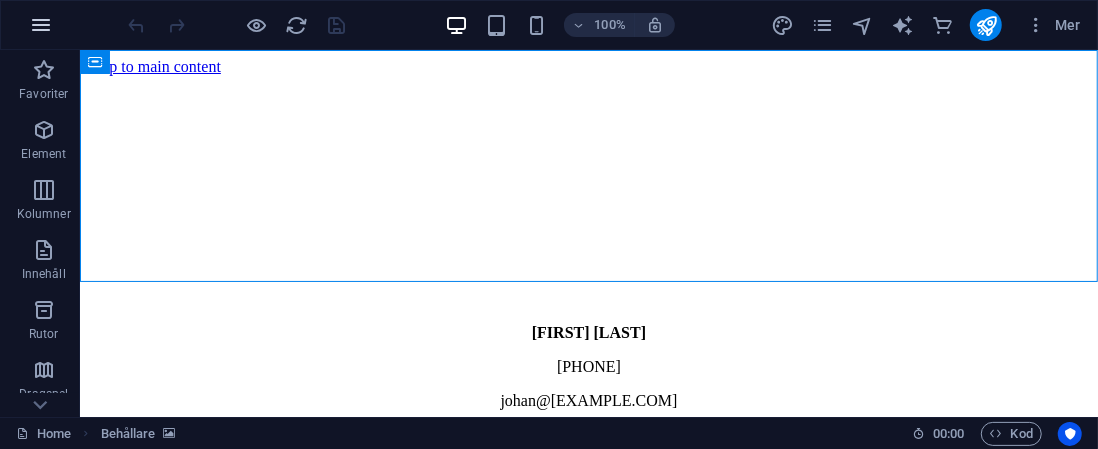 click at bounding box center (41, 25) 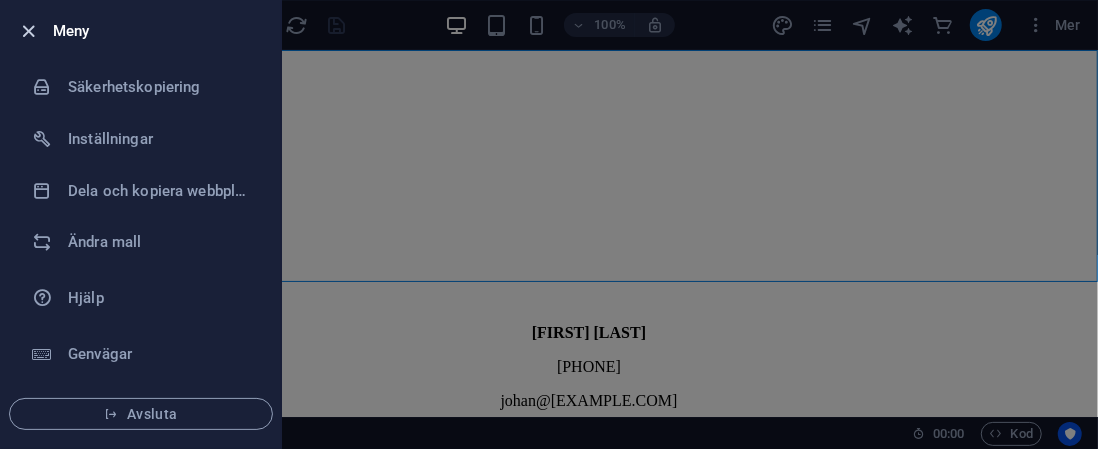 click at bounding box center [29, 31] 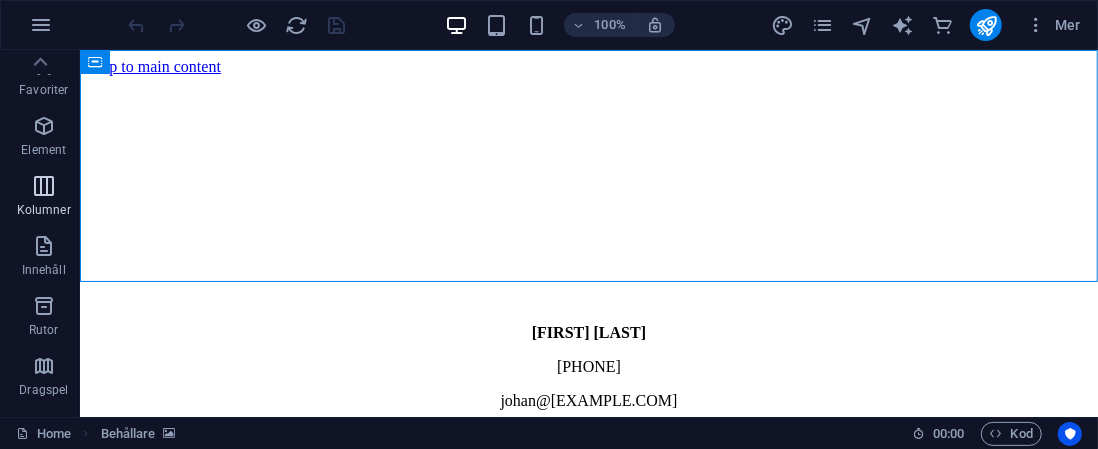 scroll, scrollTop: 0, scrollLeft: 0, axis: both 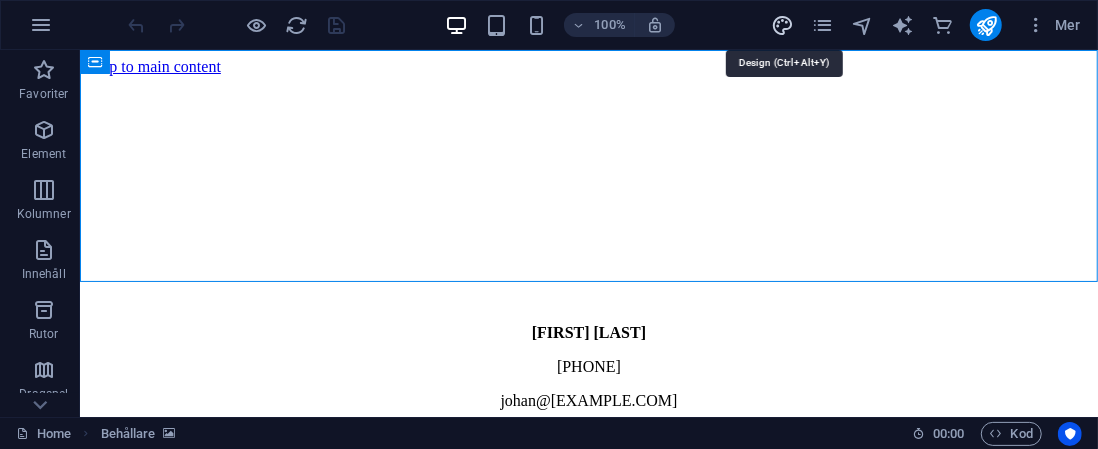 click at bounding box center (782, 25) 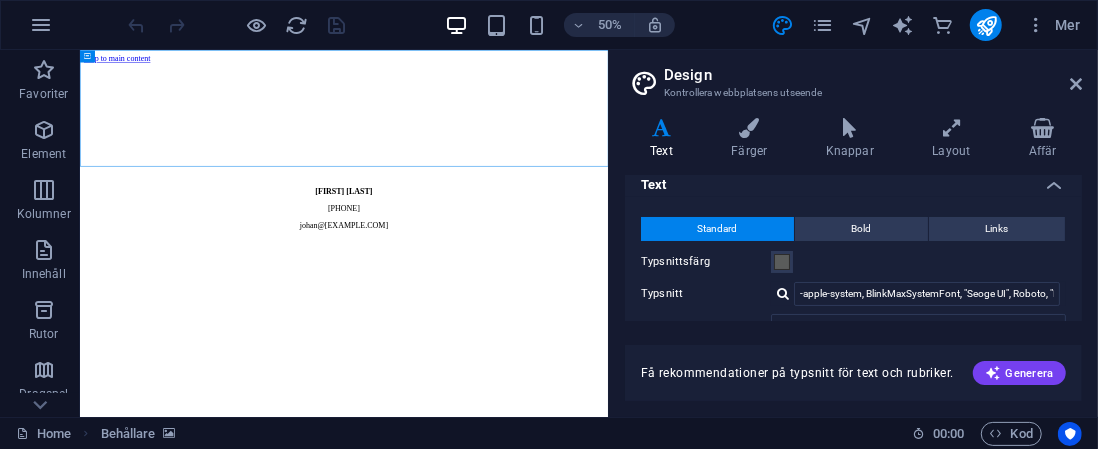 scroll, scrollTop: 0, scrollLeft: 0, axis: both 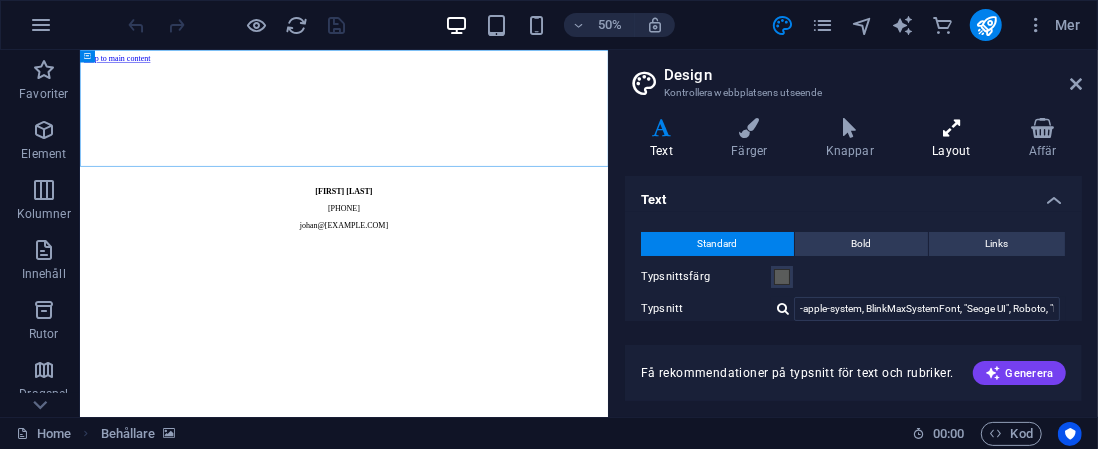 click on "Layout" at bounding box center (955, 139) 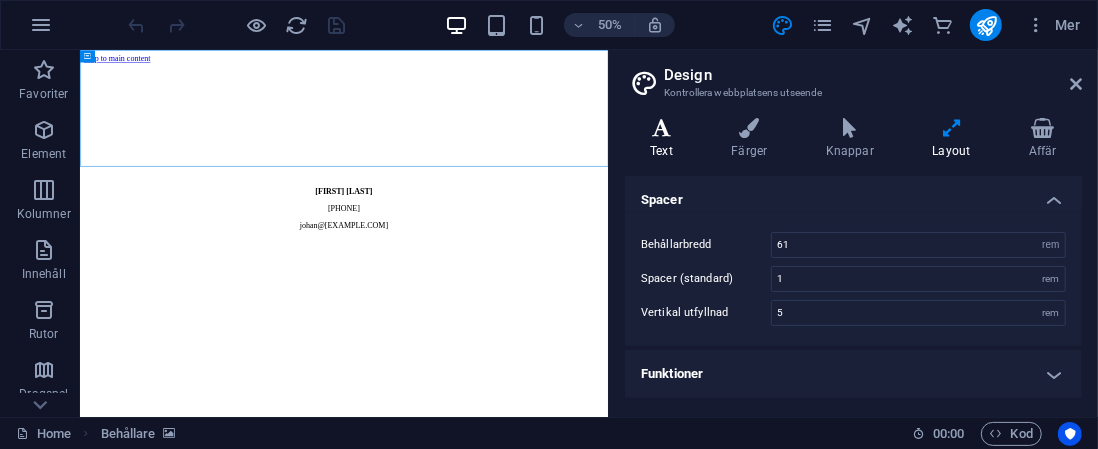 click at bounding box center (661, 128) 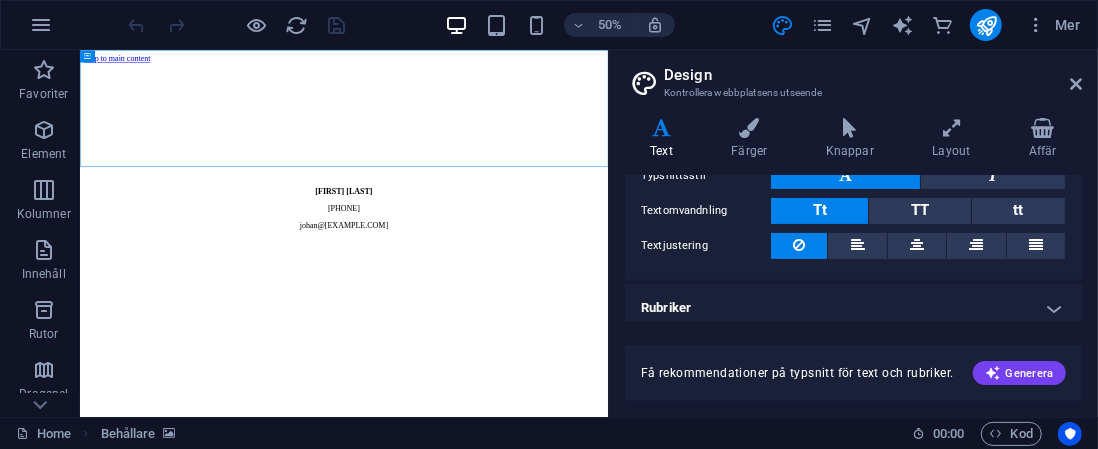 scroll, scrollTop: 305, scrollLeft: 0, axis: vertical 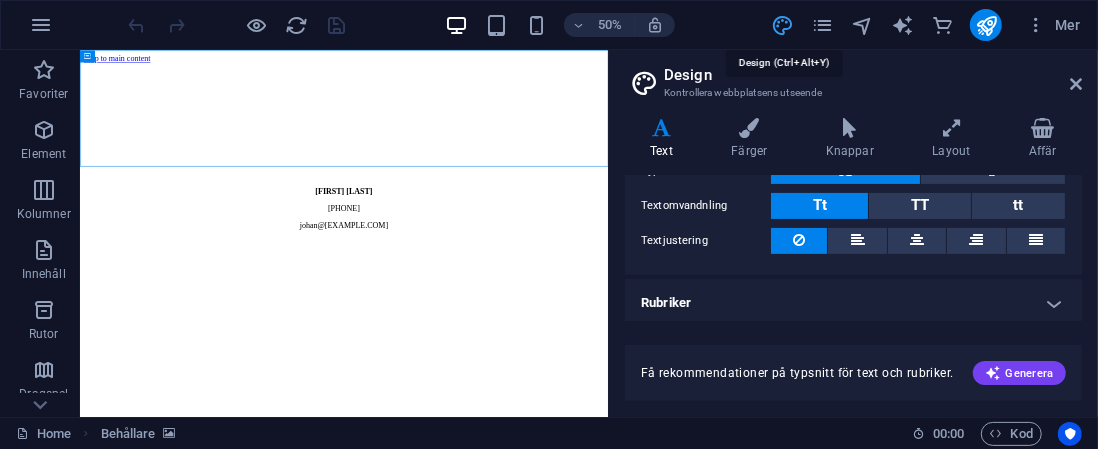 click at bounding box center [782, 25] 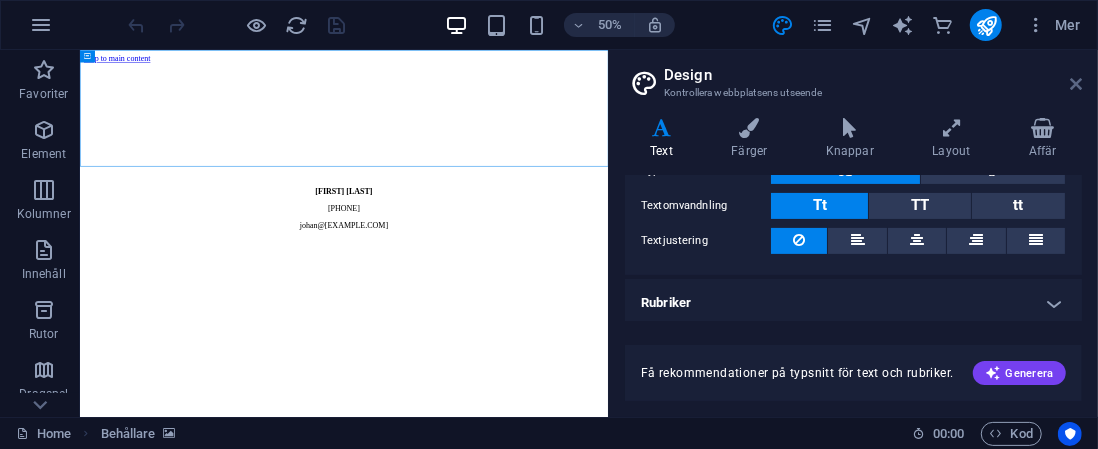 click at bounding box center [1076, 84] 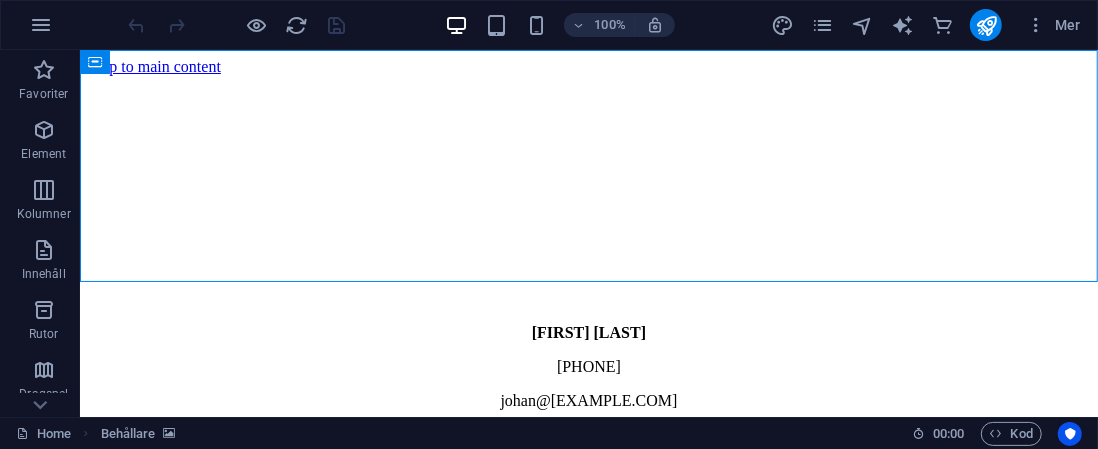 click on "Skip to main content
[FIRST] [LAST] [PHONE] [EMAIL]" at bounding box center [588, 237] 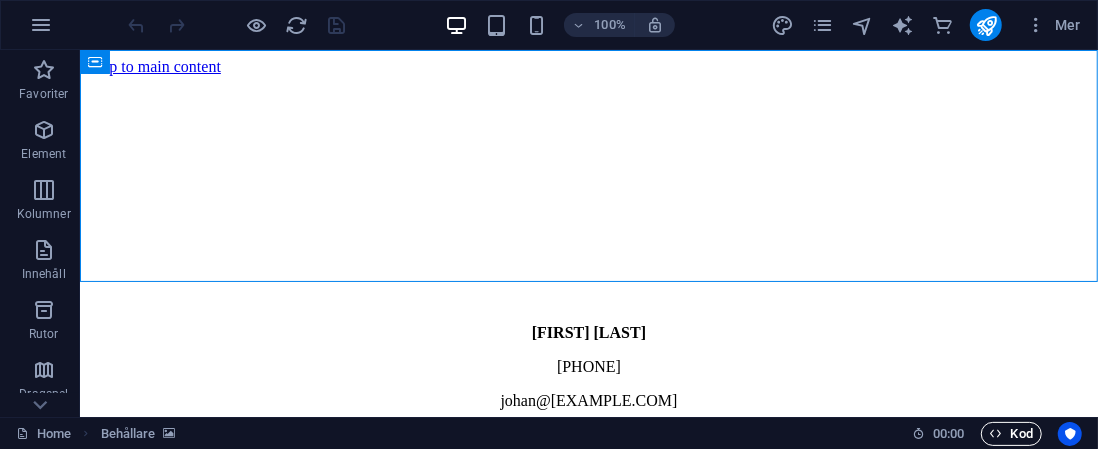 click at bounding box center (996, 433) 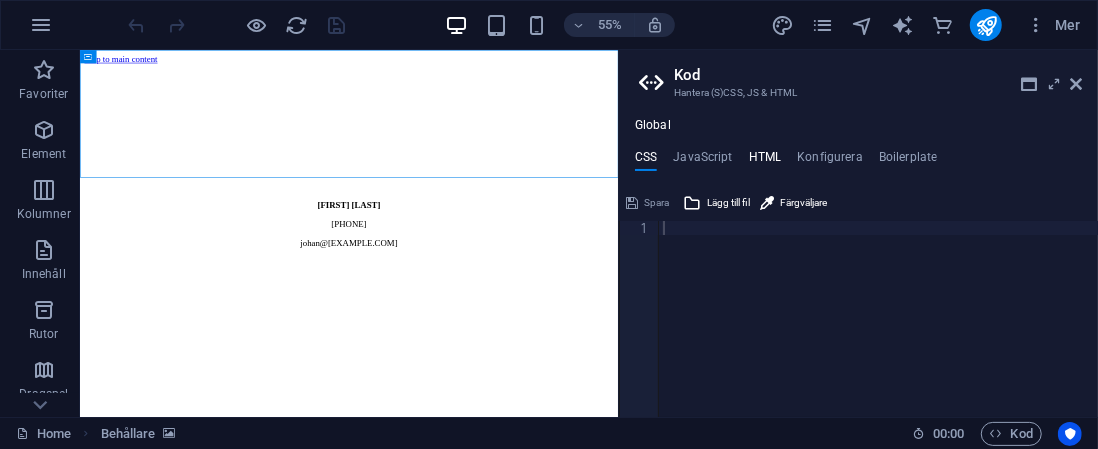 click on "HTML" at bounding box center (765, 161) 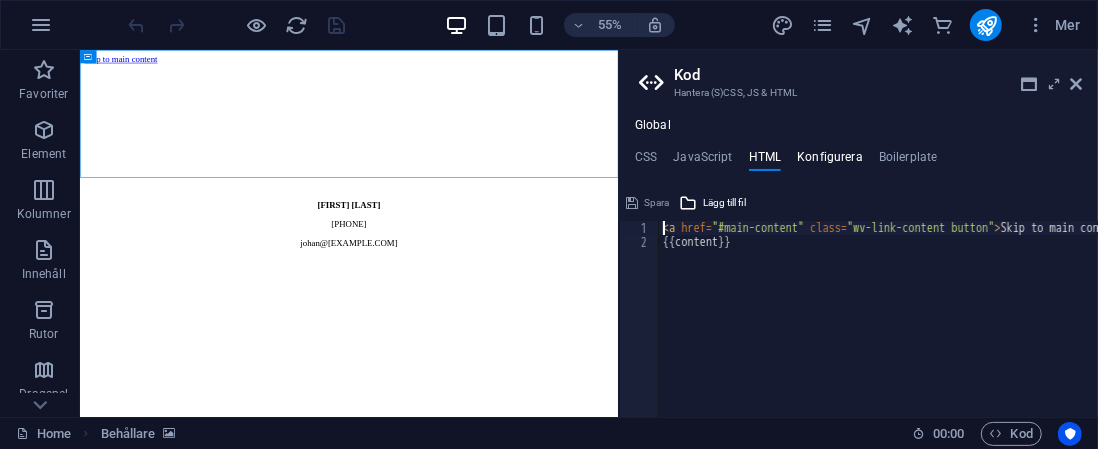 click on "Konfigurera" at bounding box center (830, 161) 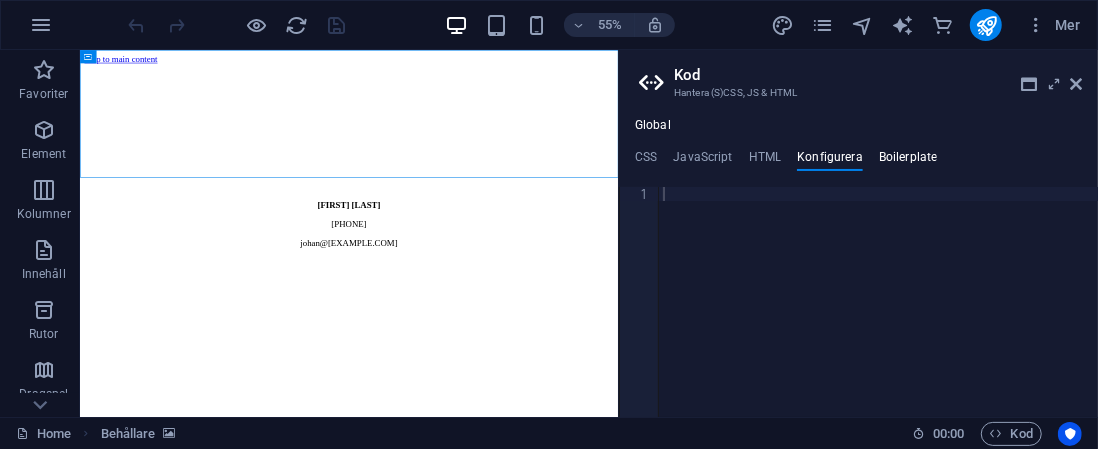click on "Boilerplate" at bounding box center [908, 161] 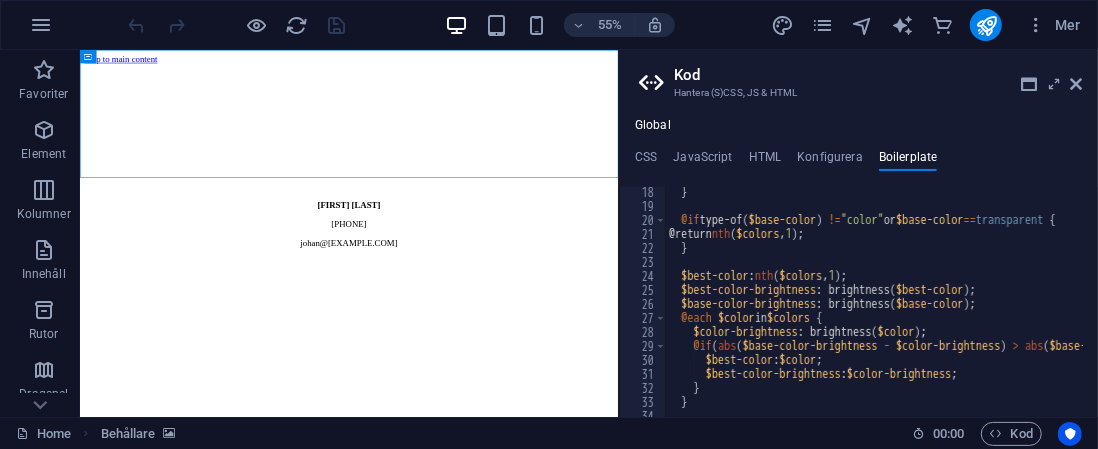 scroll, scrollTop: 68, scrollLeft: 0, axis: vertical 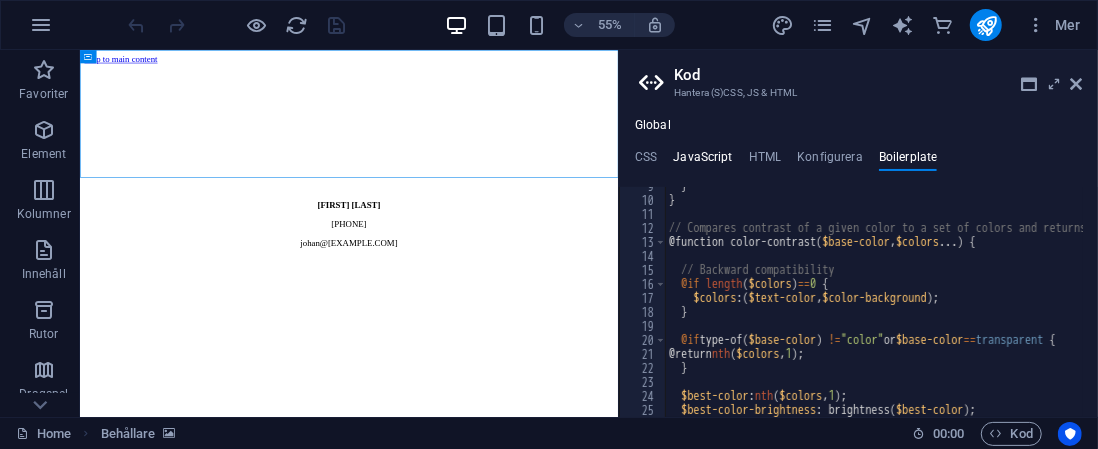 click on "JavaScript" at bounding box center [702, 161] 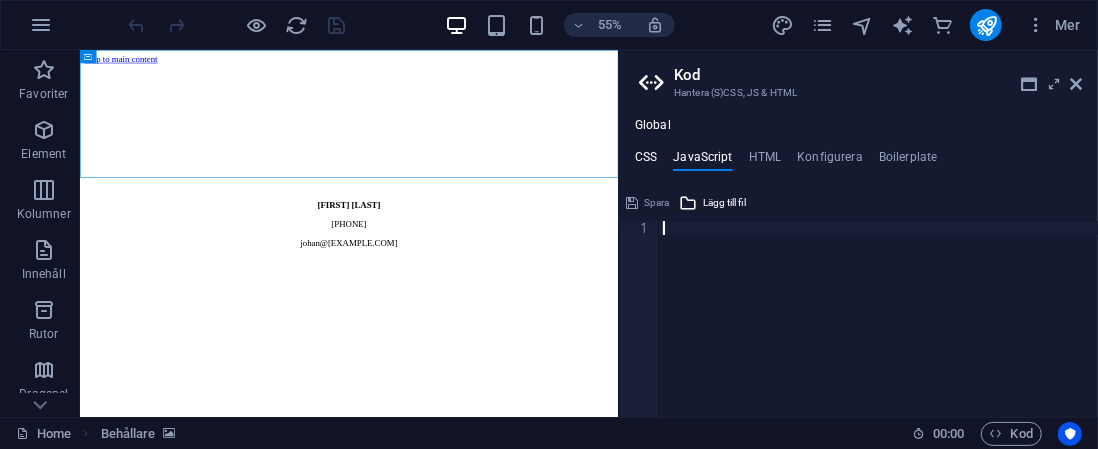 click on "CSS" at bounding box center [646, 161] 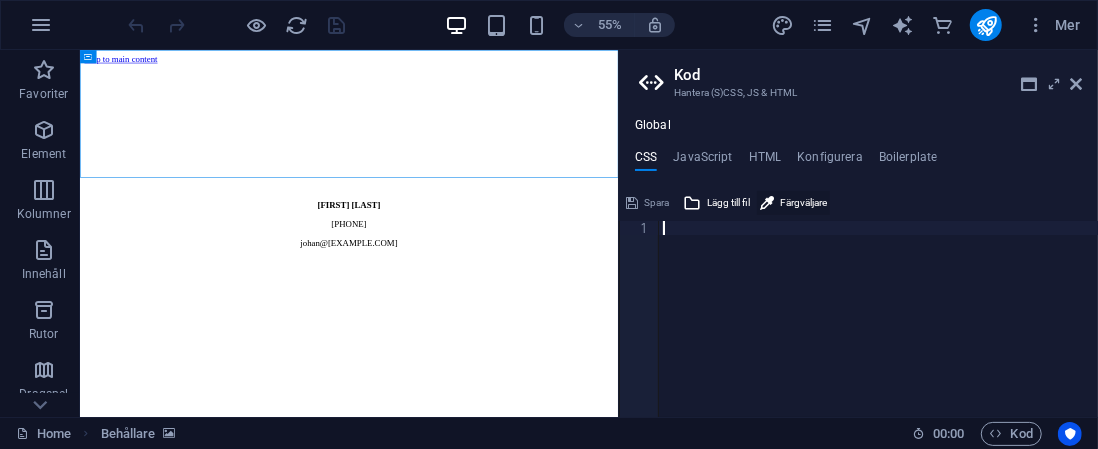 click on "Färgväljare" at bounding box center (803, 203) 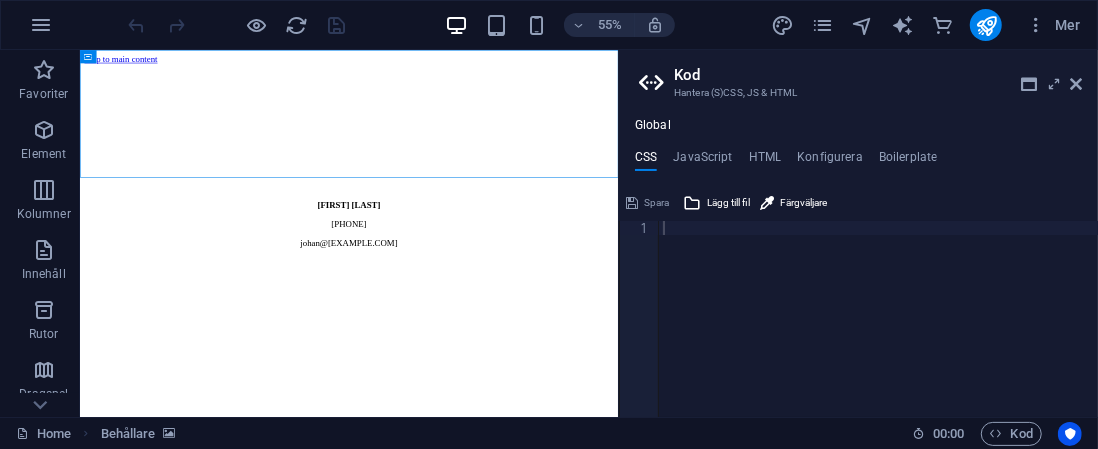click at bounding box center [878, 333] 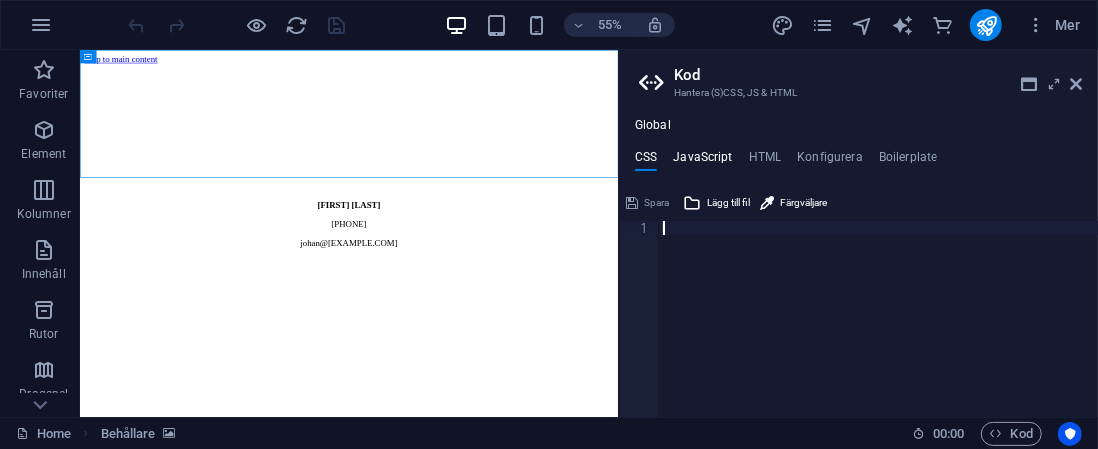 click on "JavaScript" at bounding box center [702, 161] 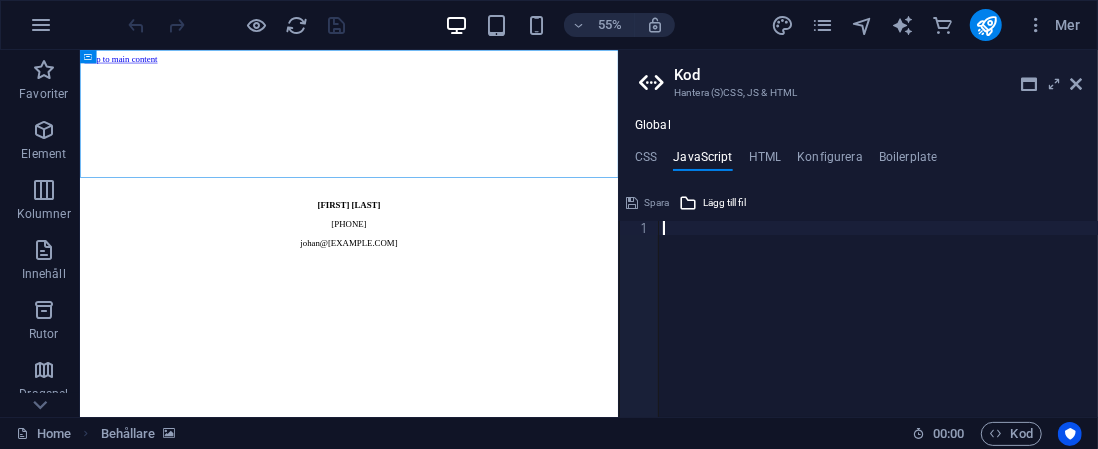 click on "CSS JavaScript HTML Konfigurera Boilerplate" at bounding box center (858, 161) 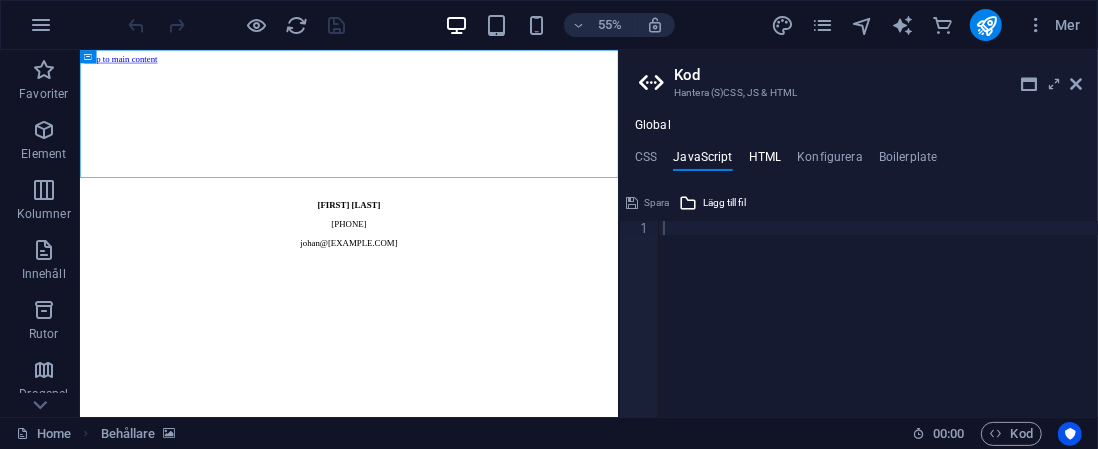 click on "HTML" at bounding box center [765, 161] 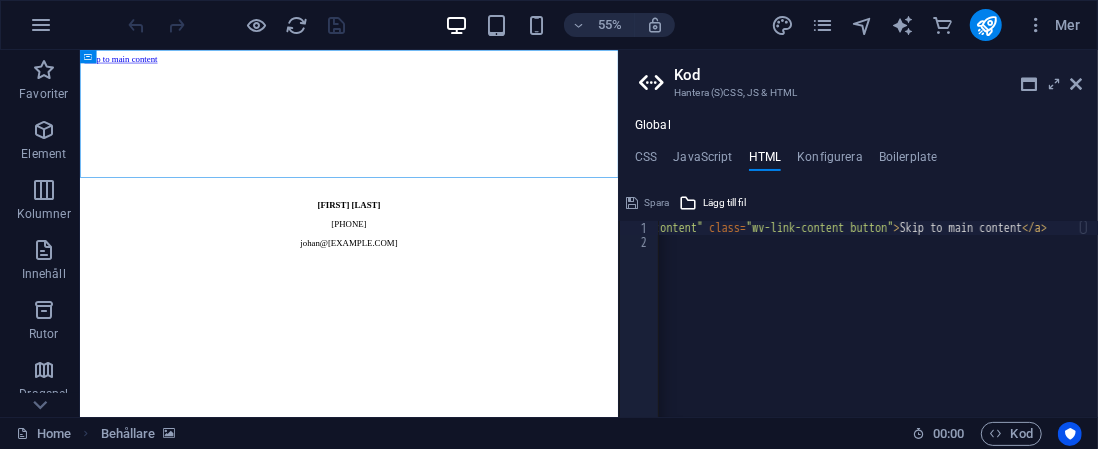 scroll, scrollTop: 0, scrollLeft: 0, axis: both 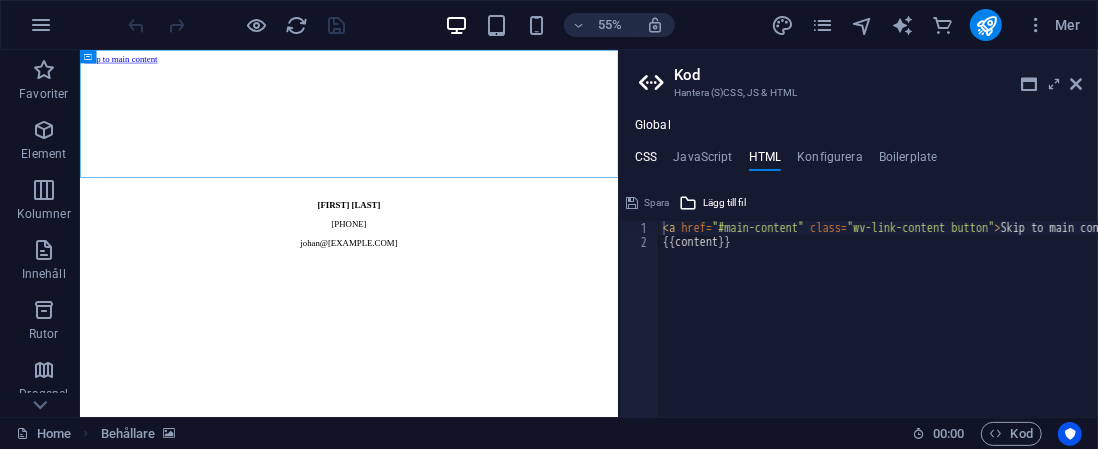 click on "CSS" at bounding box center (646, 161) 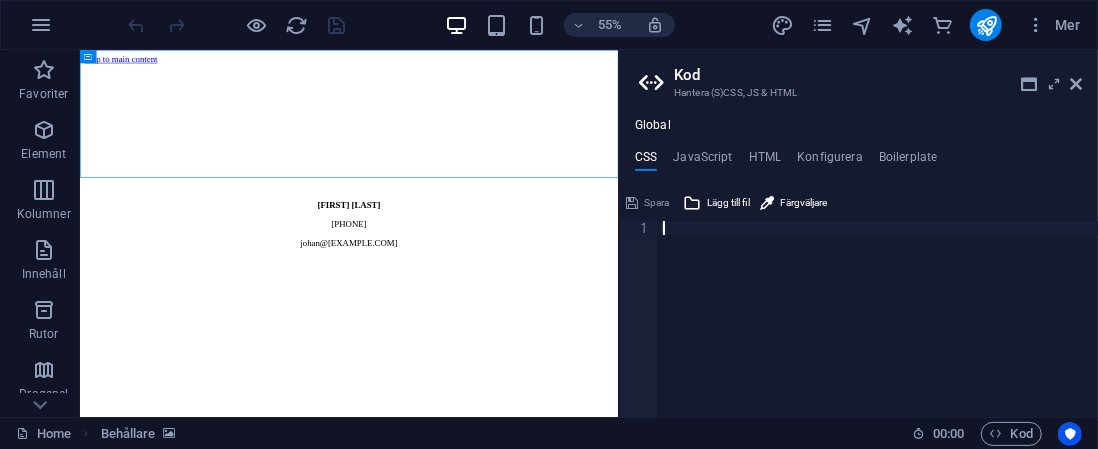 paste on "}" 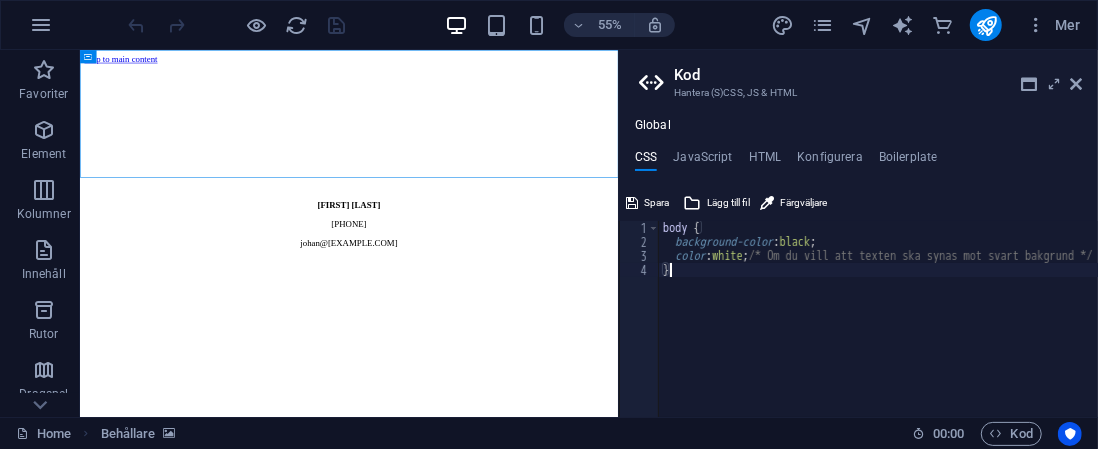 click on "body   {    background-color :  black ;    color :  white ;  /* Om du vill att texten ska synas mot svart bakgrund */ }" at bounding box center (905, 325) 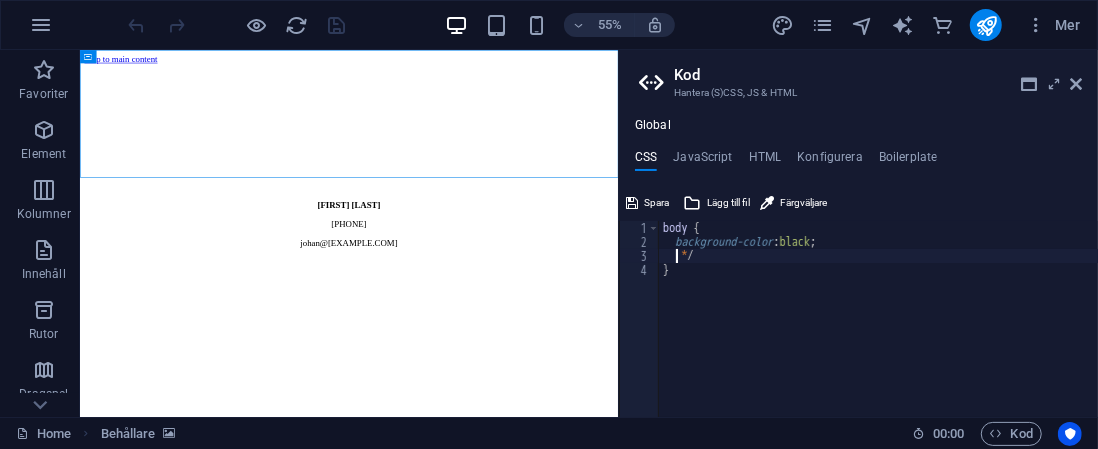 type on "/" 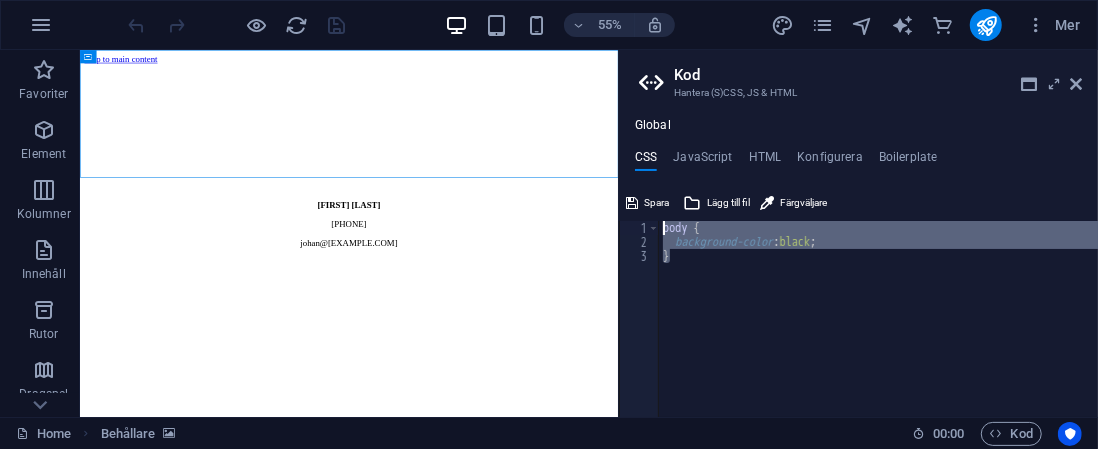 drag, startPoint x: 777, startPoint y: 311, endPoint x: 1057, endPoint y: 373, distance: 286.78214 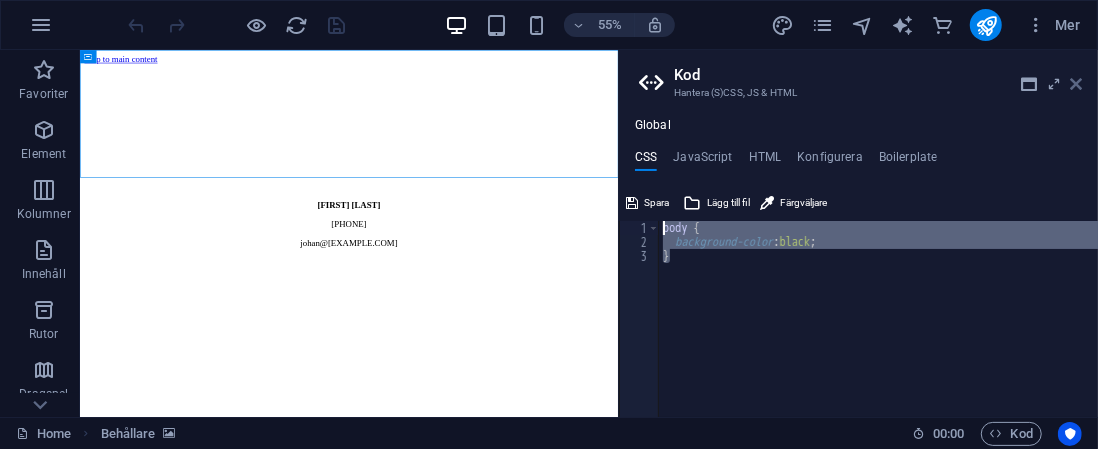 click at bounding box center [1076, 84] 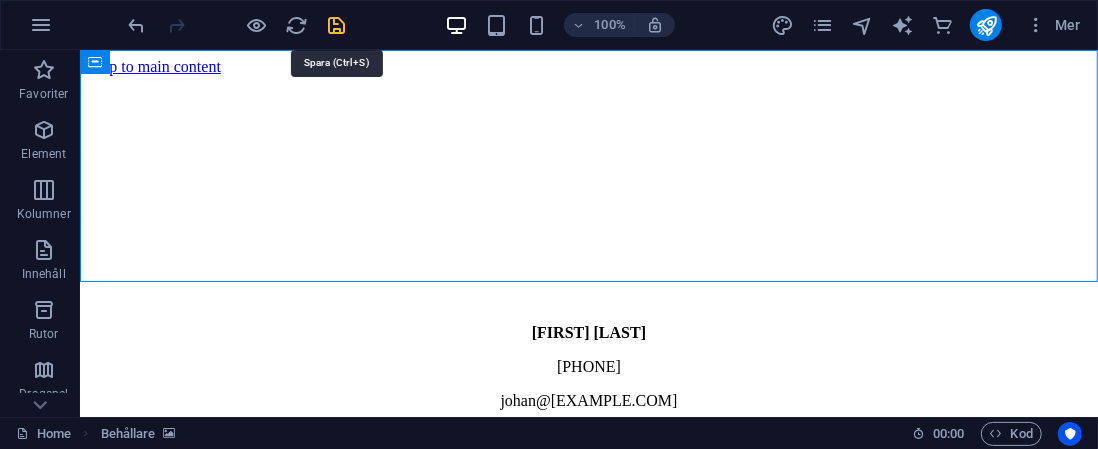 click at bounding box center (337, 25) 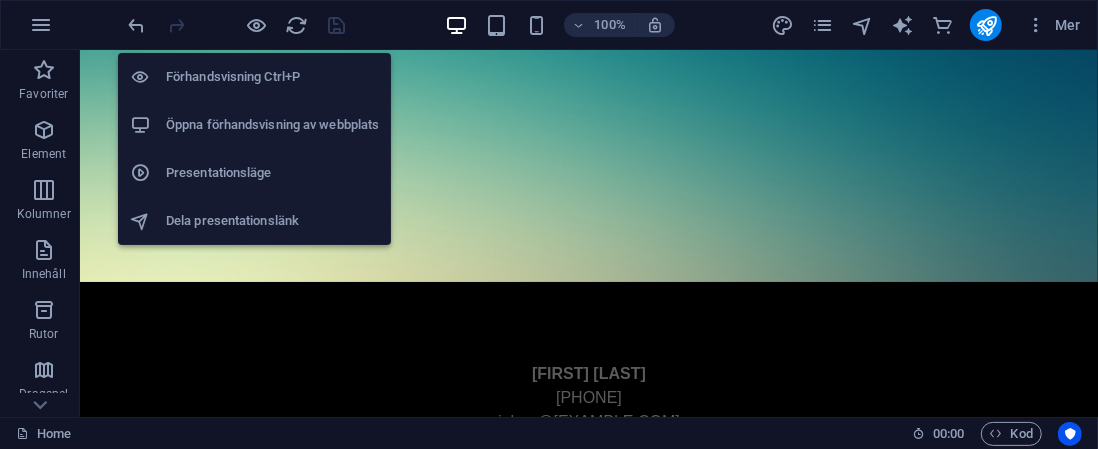 click on "Öppna förhandsvisning av webbplats" at bounding box center [272, 125] 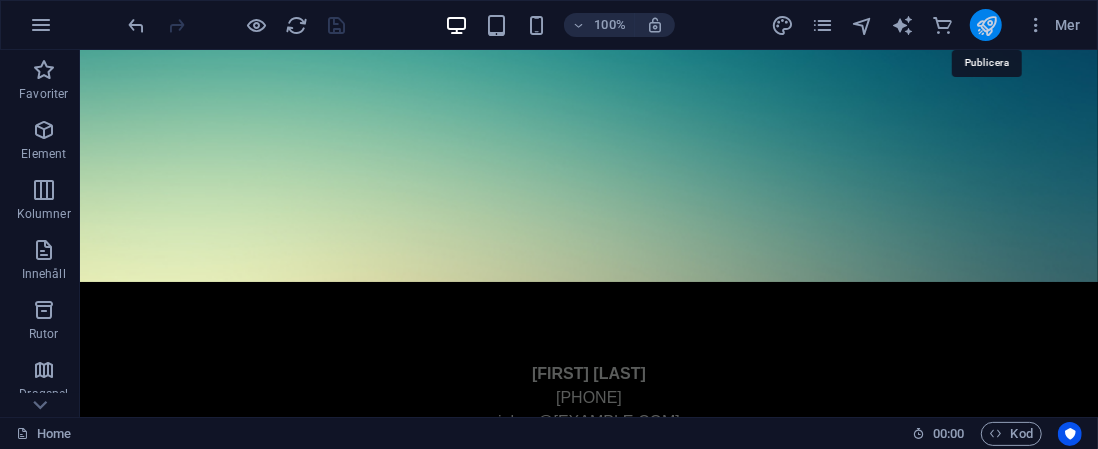 click at bounding box center [986, 25] 